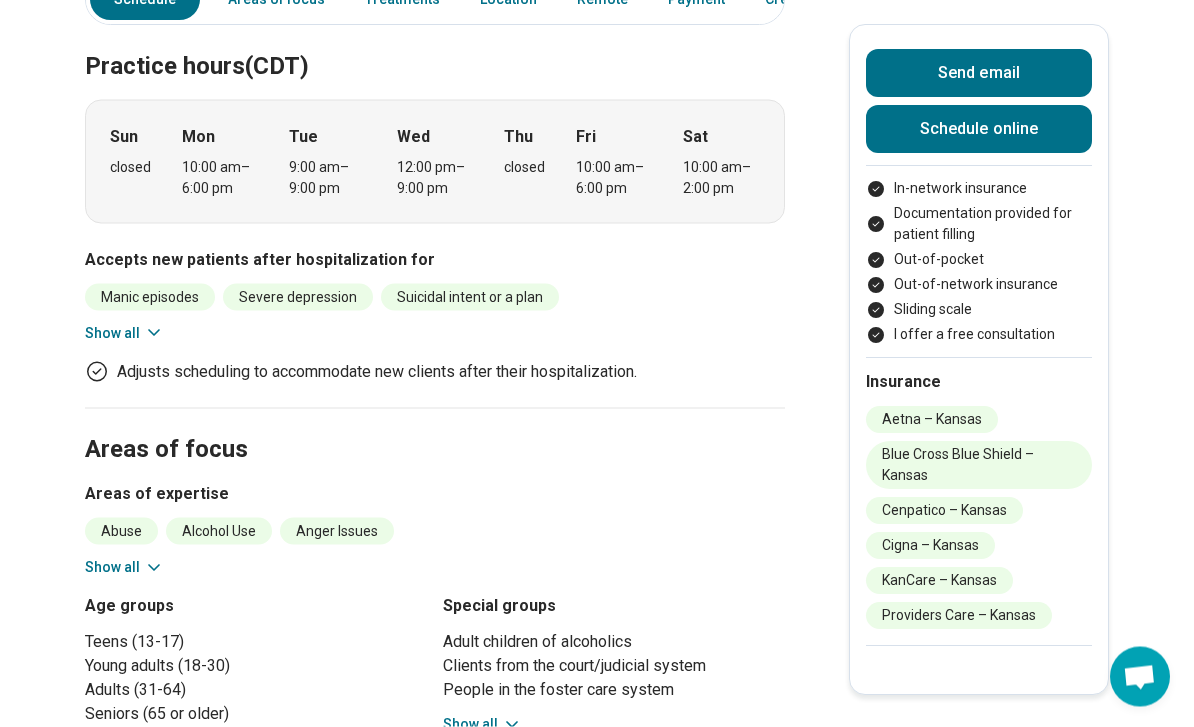 scroll, scrollTop: 413, scrollLeft: 0, axis: vertical 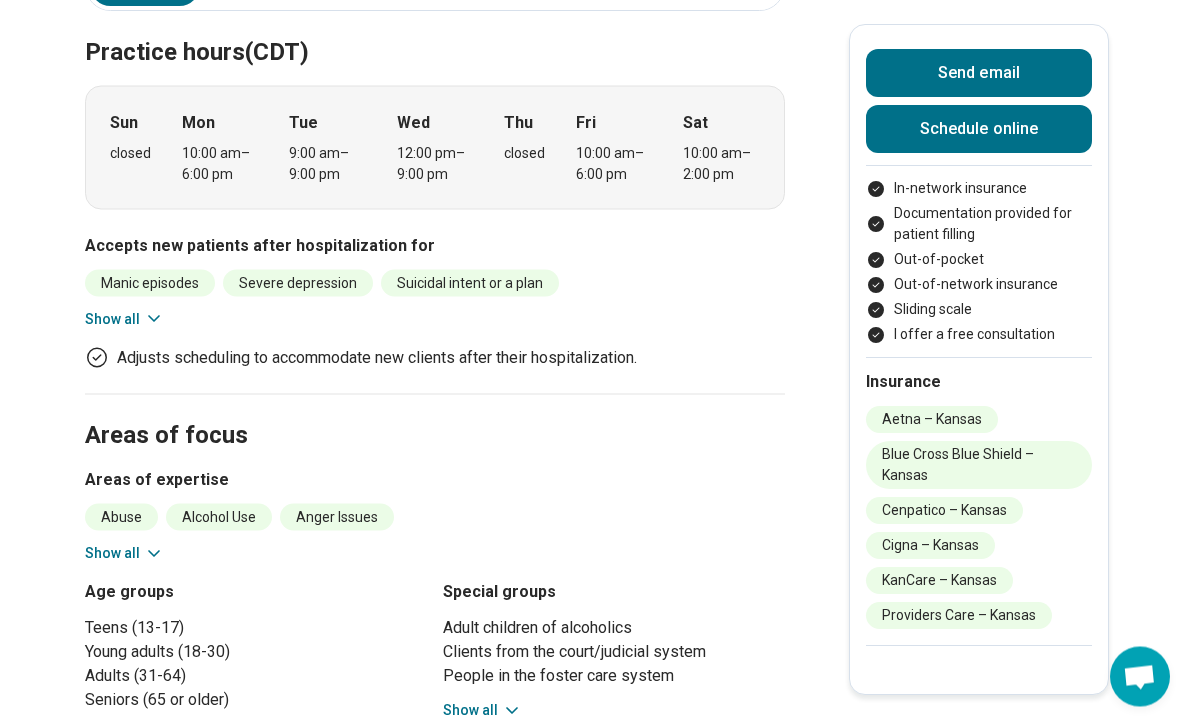 click on "Show all" at bounding box center [124, 319] 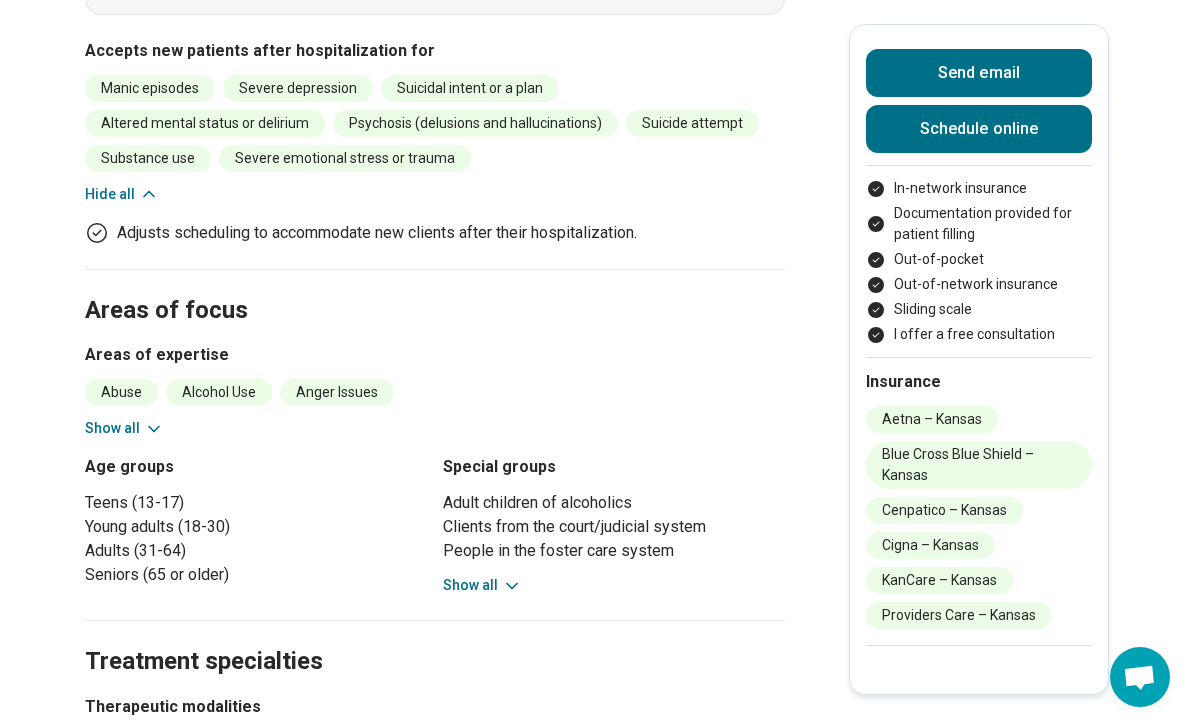 scroll, scrollTop: 610, scrollLeft: 0, axis: vertical 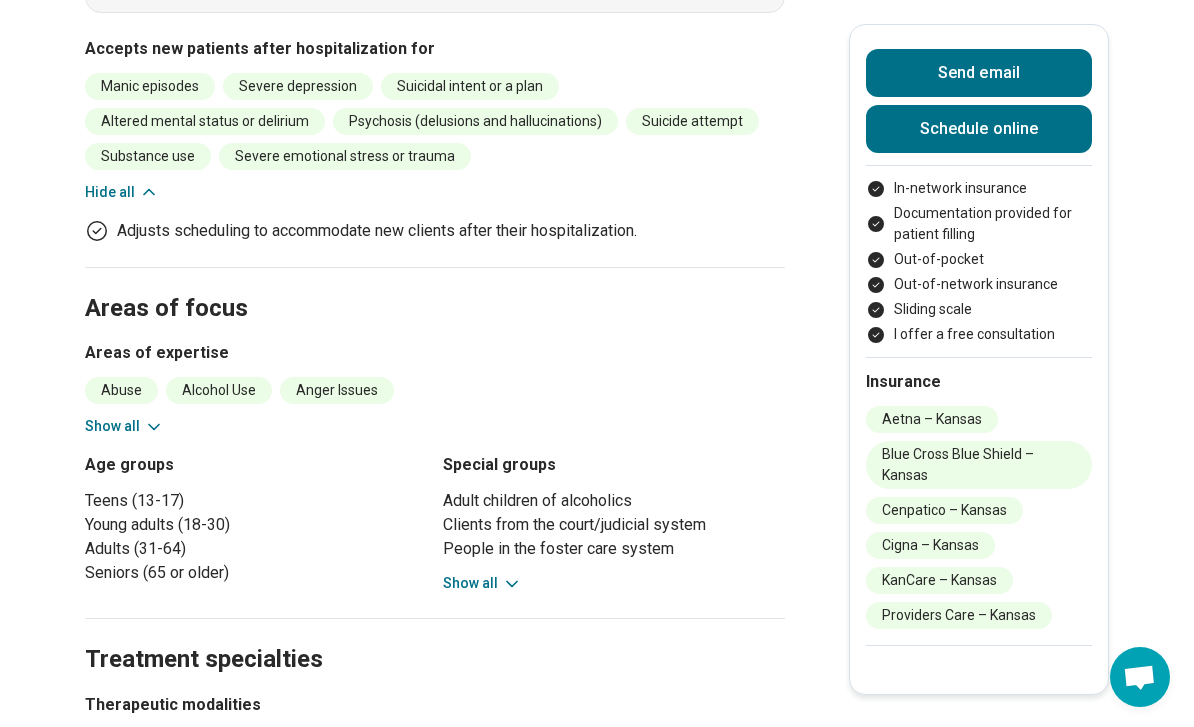 click on "Show all" at bounding box center [124, 426] 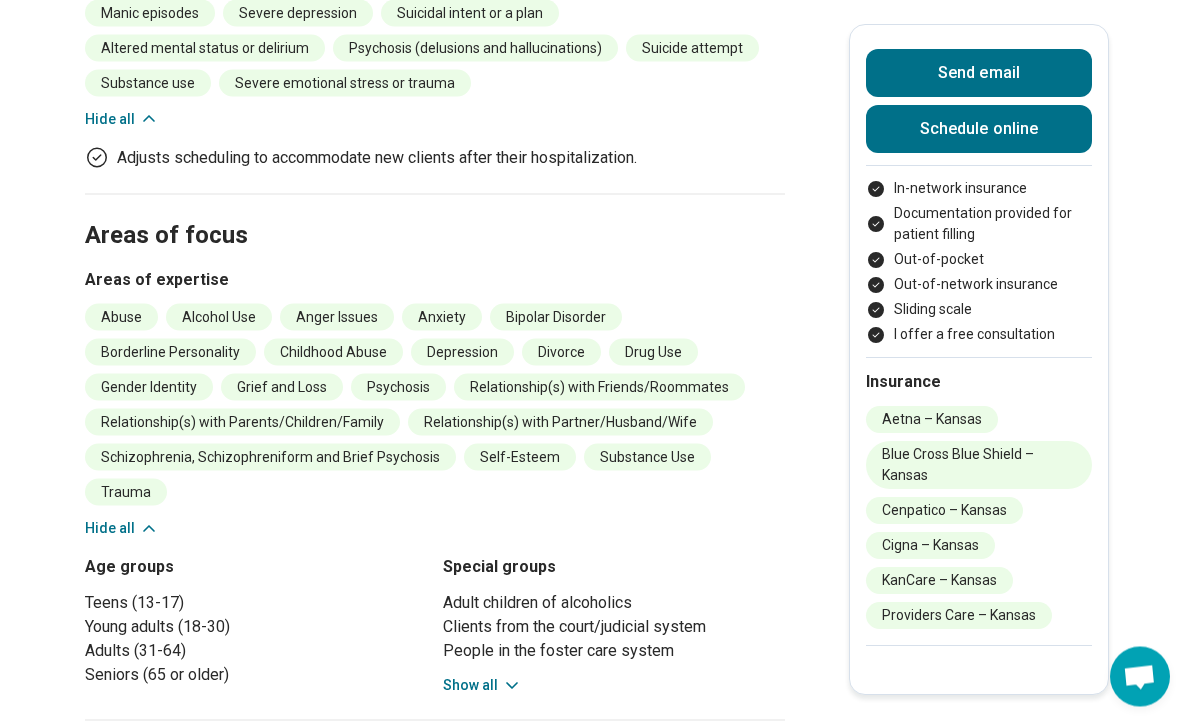 scroll, scrollTop: 695, scrollLeft: 0, axis: vertical 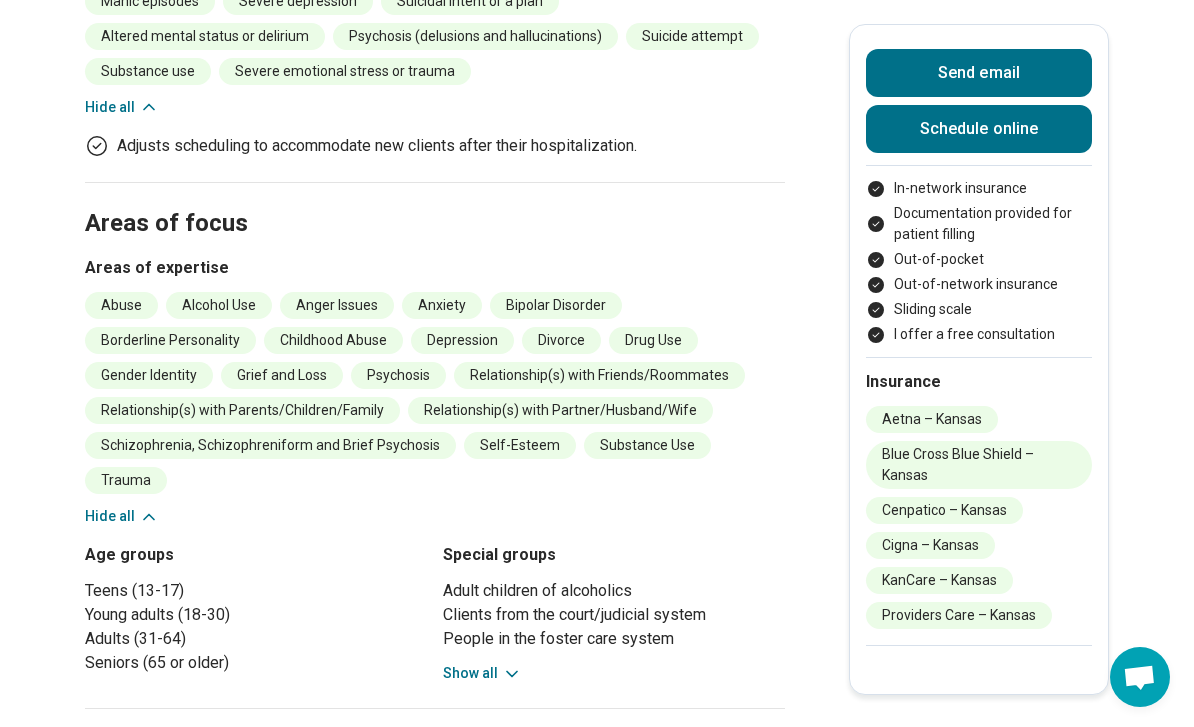 click on "Show all" at bounding box center [482, 673] 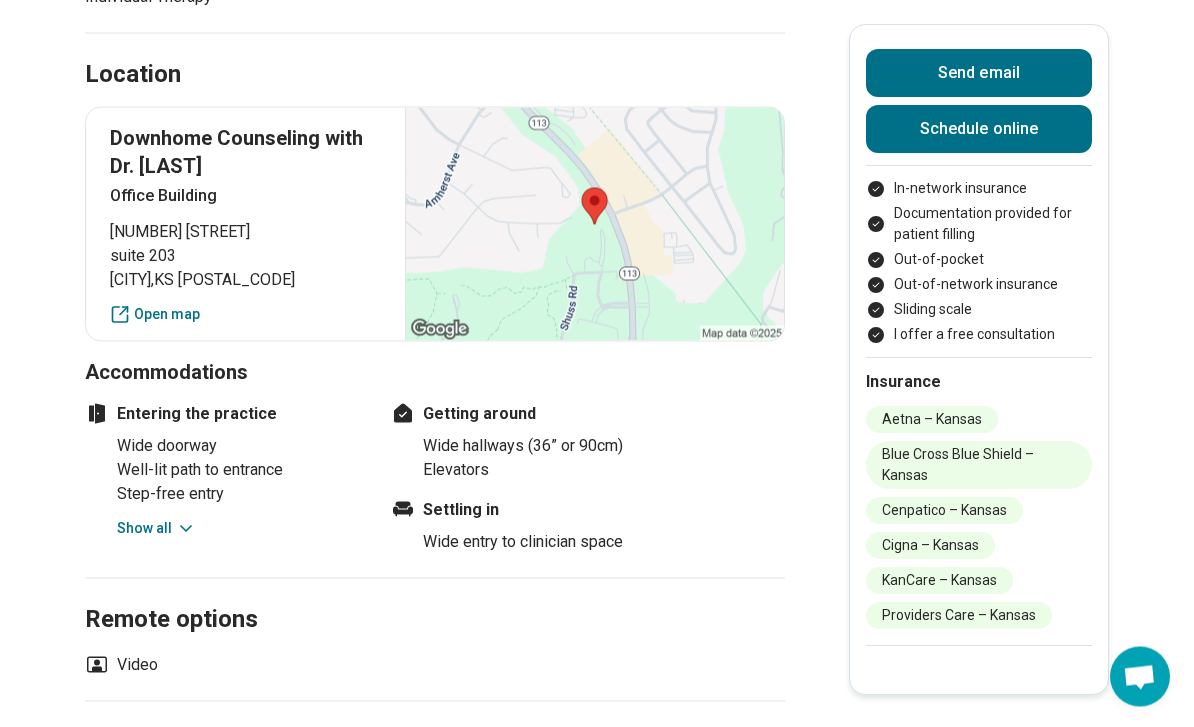 scroll, scrollTop: 1821, scrollLeft: 0, axis: vertical 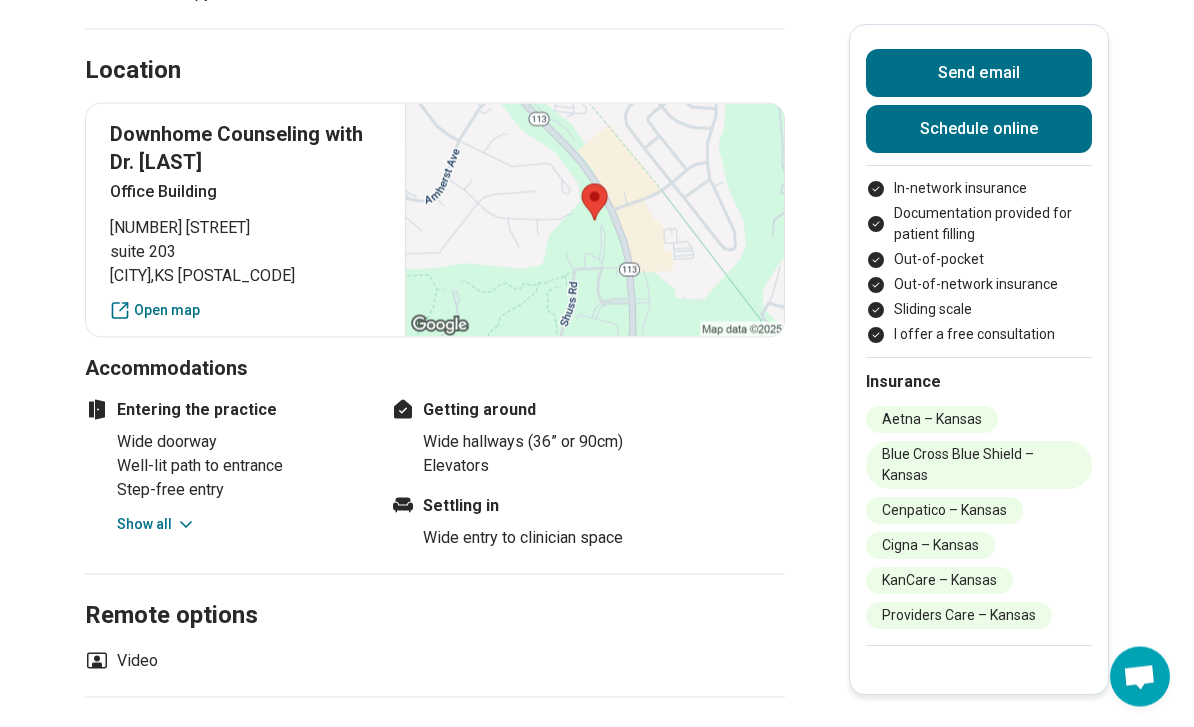 click 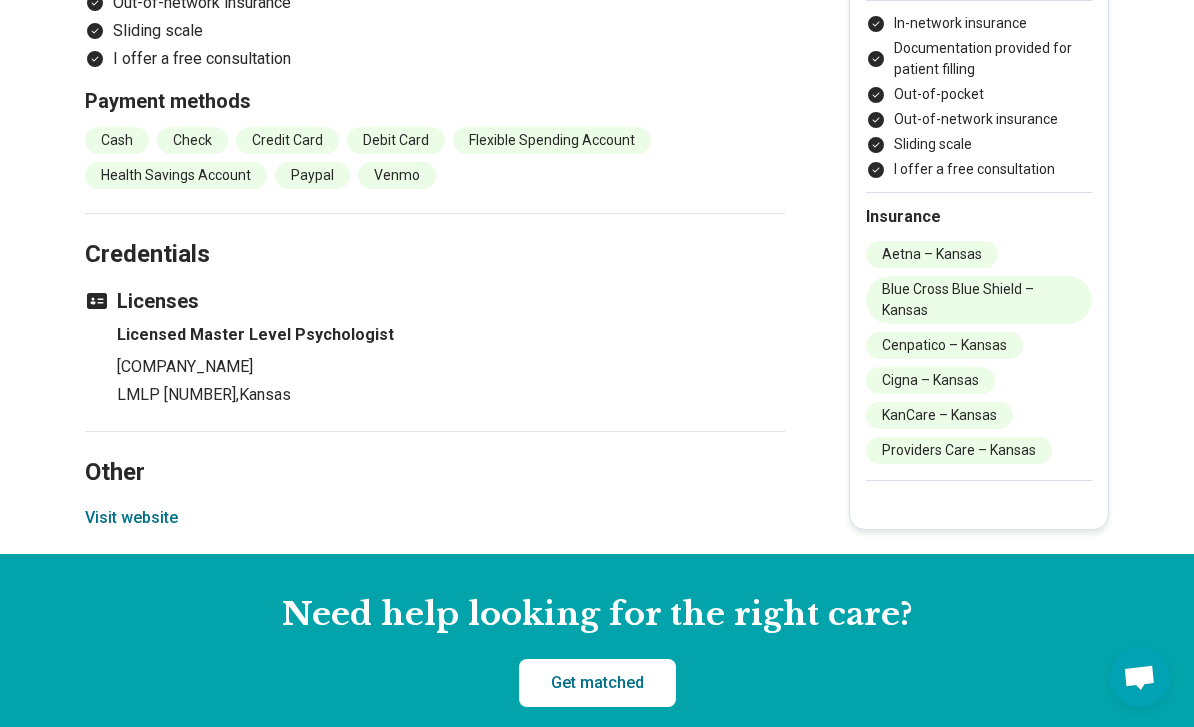 scroll, scrollTop: 2955, scrollLeft: 0, axis: vertical 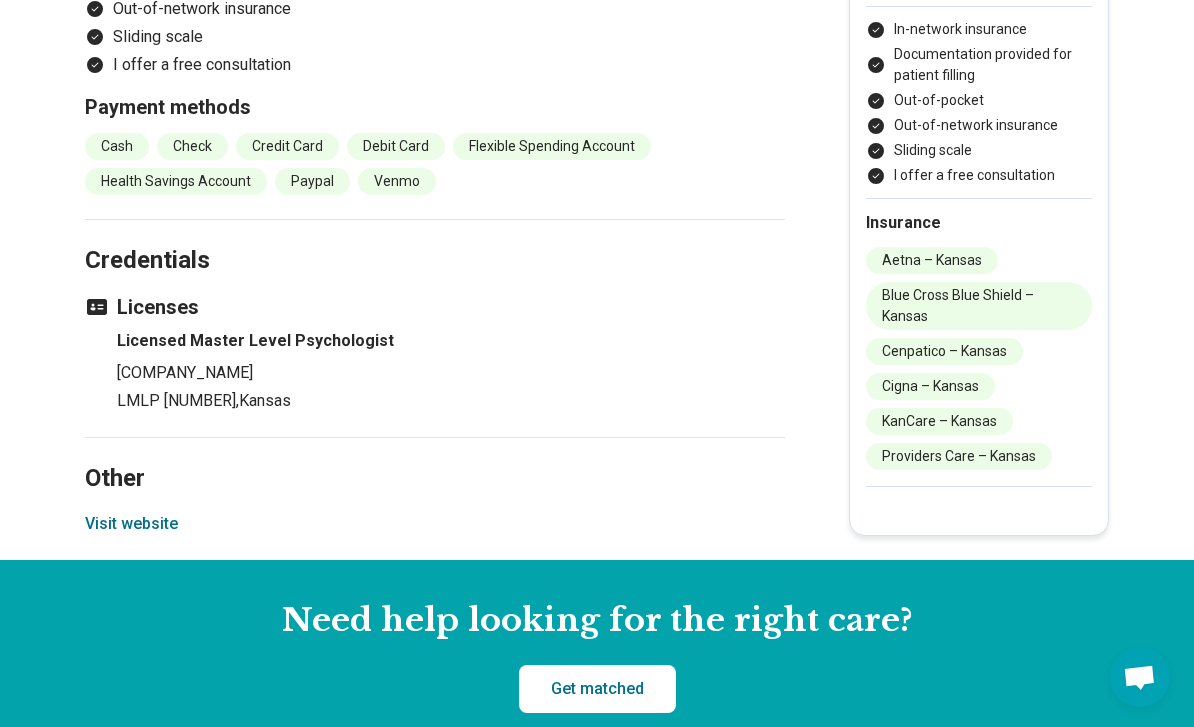 click on "Visit website" at bounding box center [131, 524] 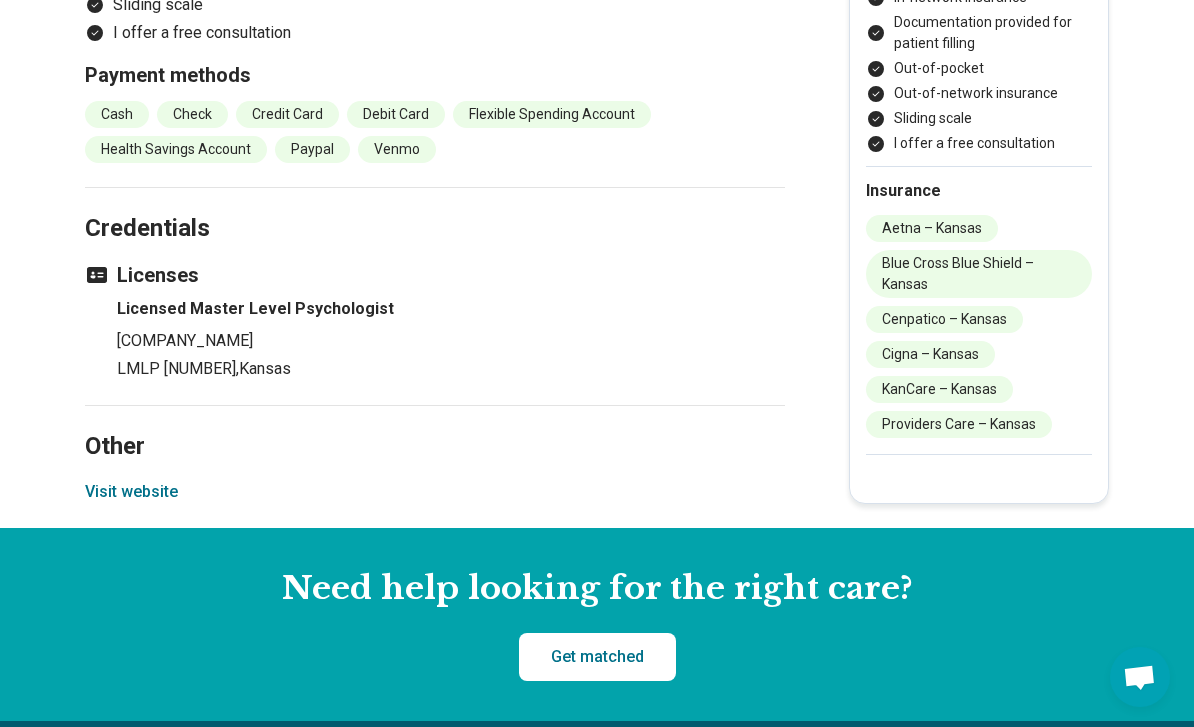 click on "Visit website" at bounding box center (131, 492) 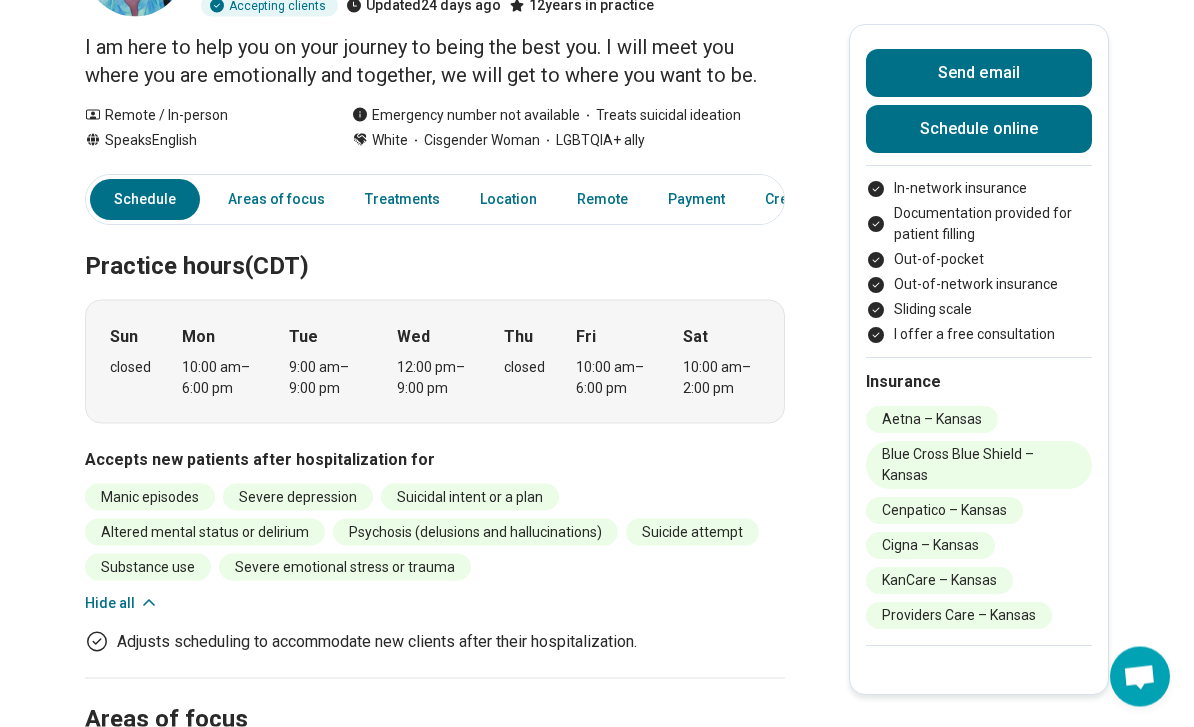 scroll, scrollTop: 0, scrollLeft: 0, axis: both 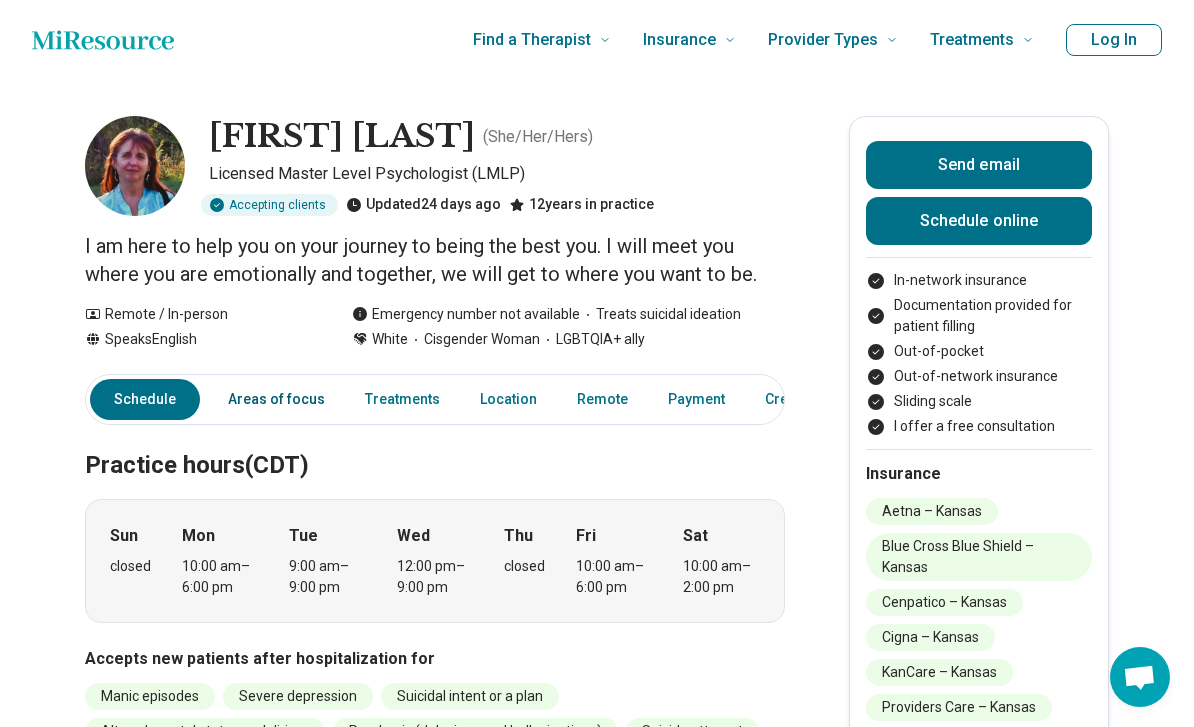 click on "Areas of focus" at bounding box center [276, 399] 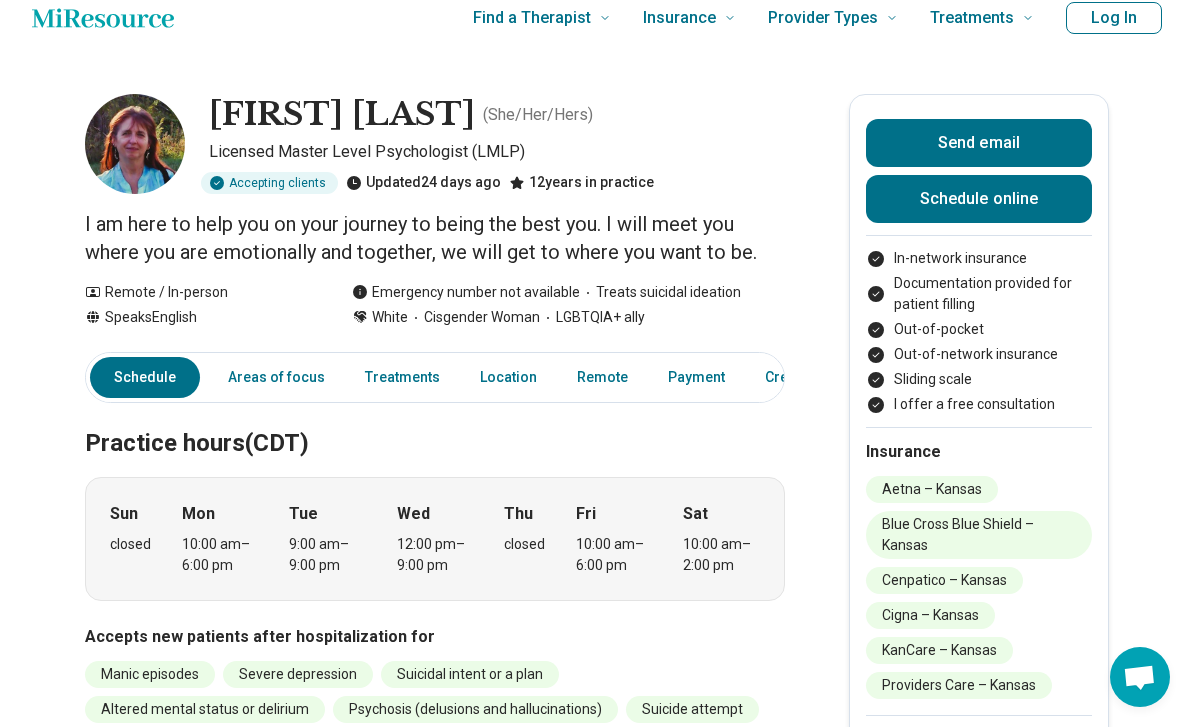 scroll, scrollTop: 0, scrollLeft: 0, axis: both 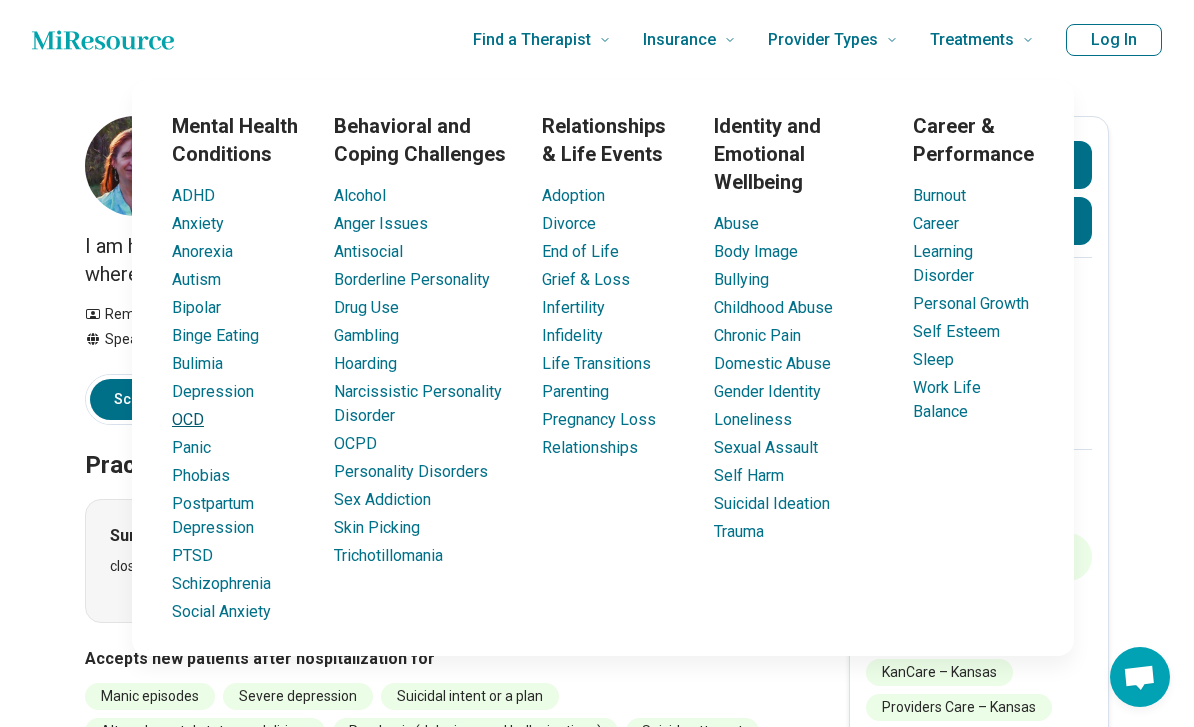 click on "OCD" at bounding box center [188, 419] 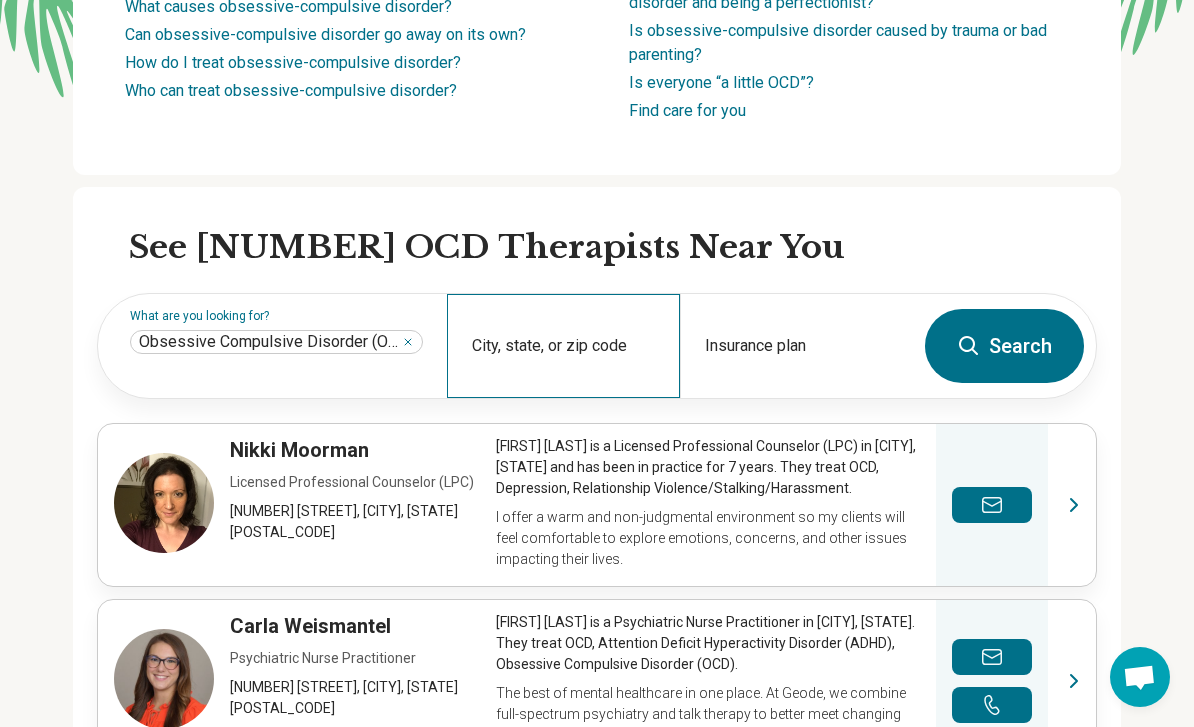 click on "City, state, or zip code" at bounding box center (563, 346) 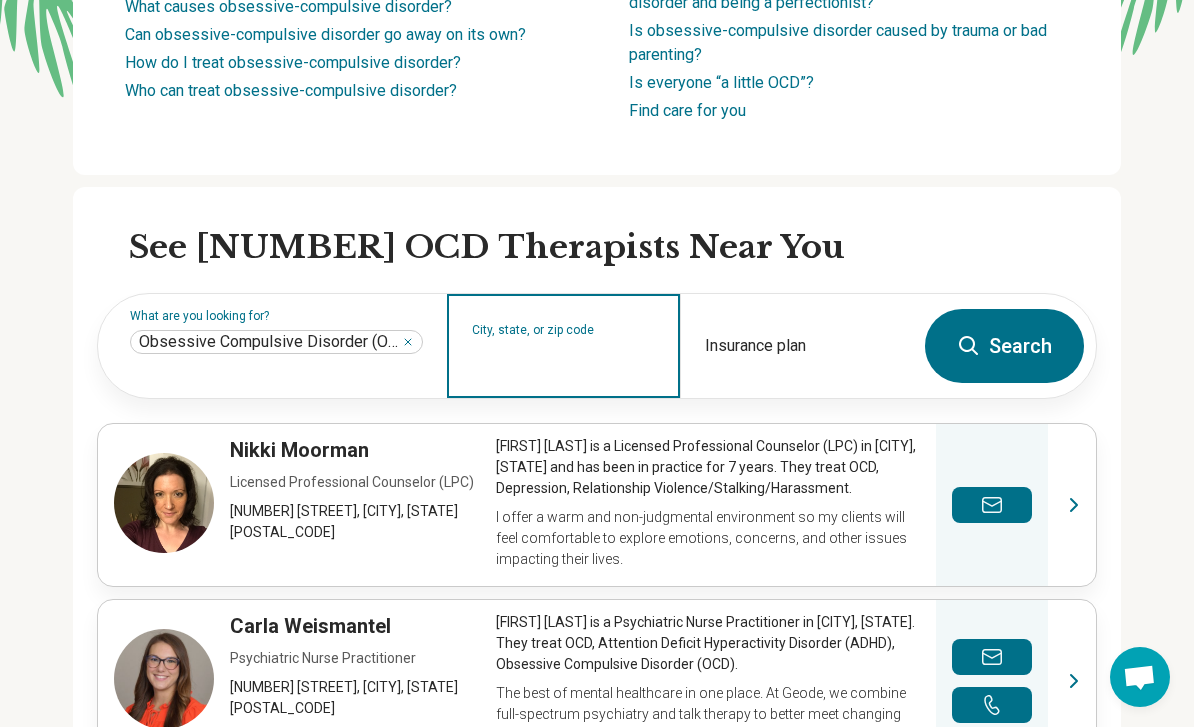 scroll, scrollTop: 406, scrollLeft: 0, axis: vertical 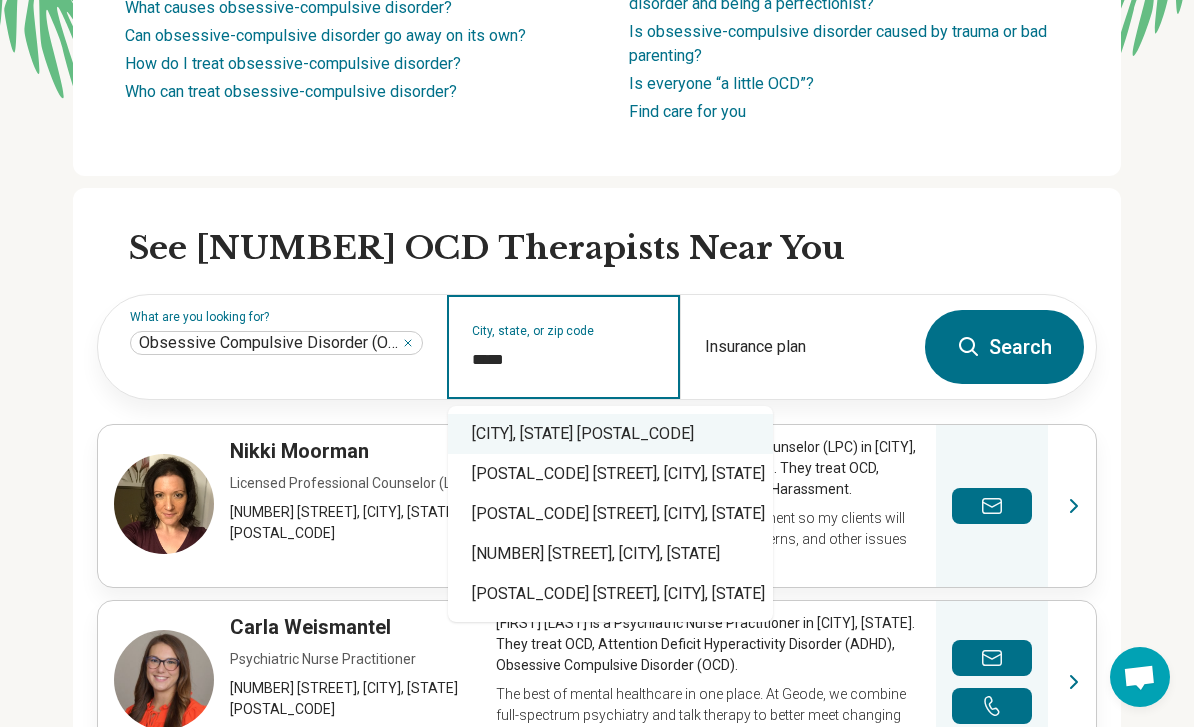 click on "[CITY], [STATE] [POSTAL_CODE]" at bounding box center (610, 434) 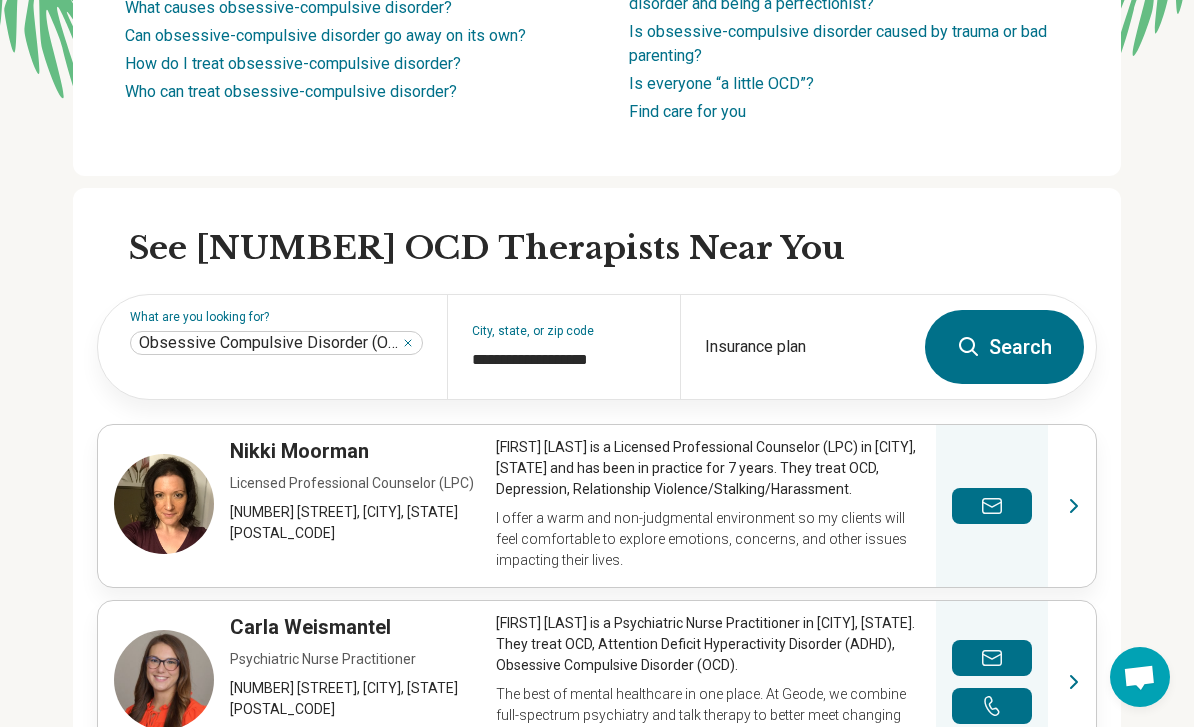 click on "Search" at bounding box center (1004, 347) 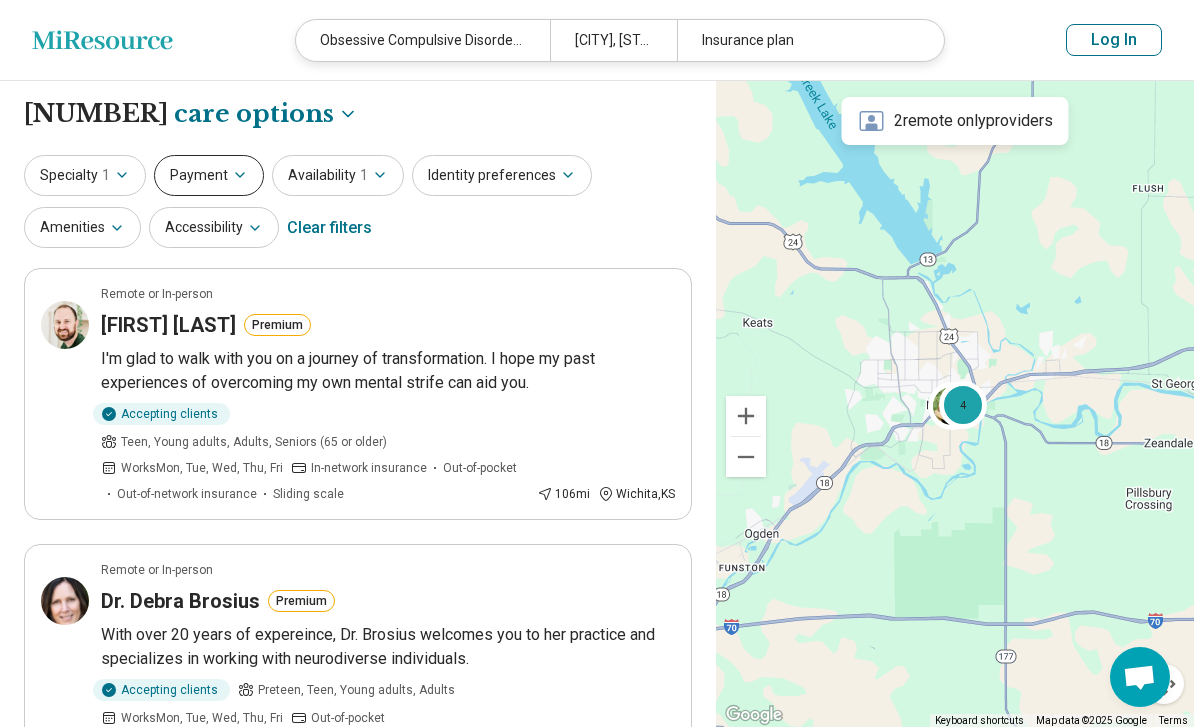 click 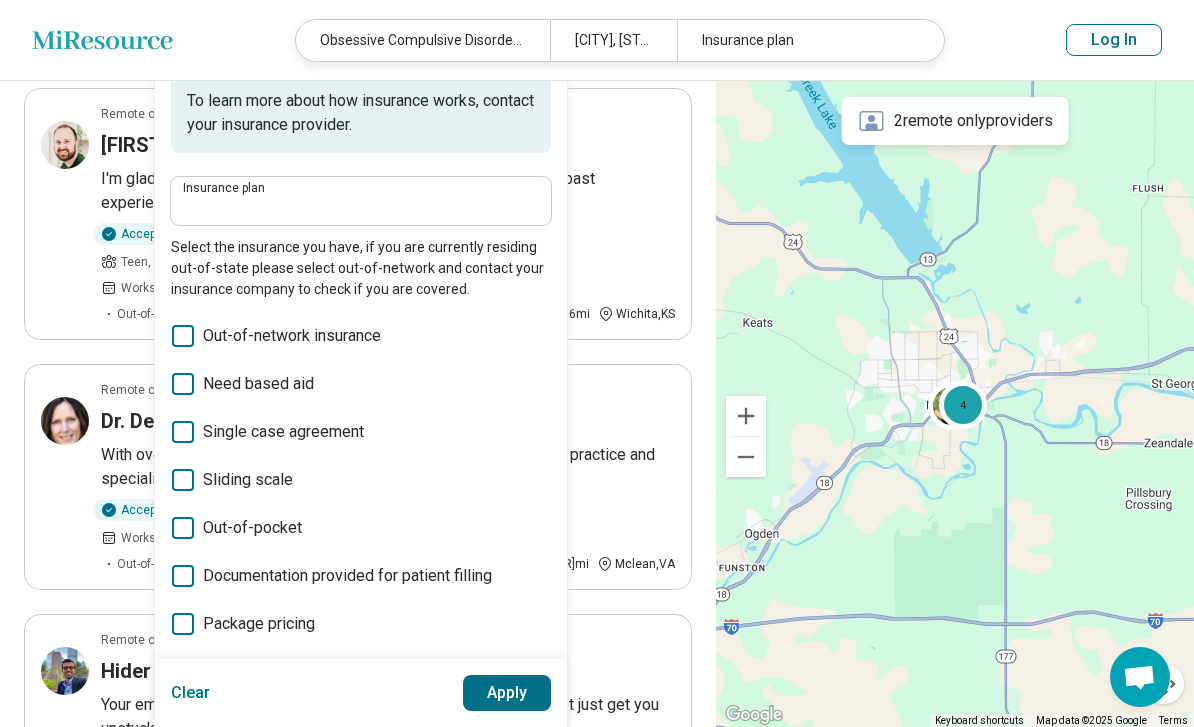 scroll, scrollTop: 193, scrollLeft: 0, axis: vertical 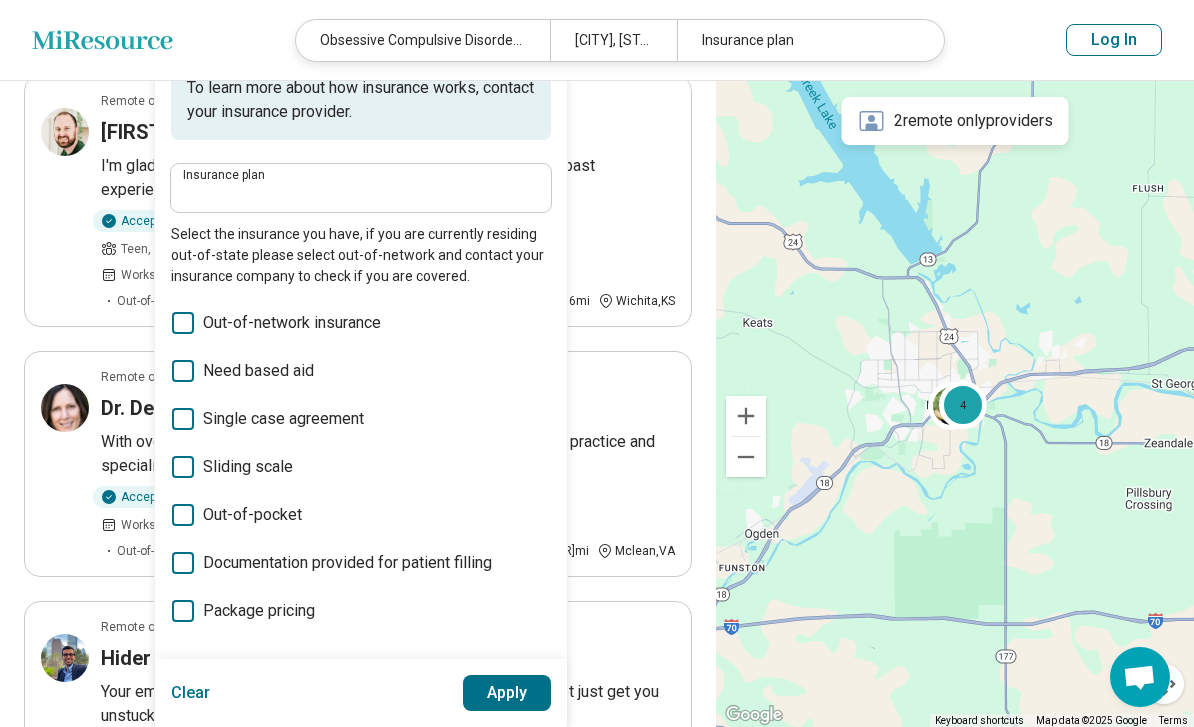 click on "Sliding scale" at bounding box center [361, 467] 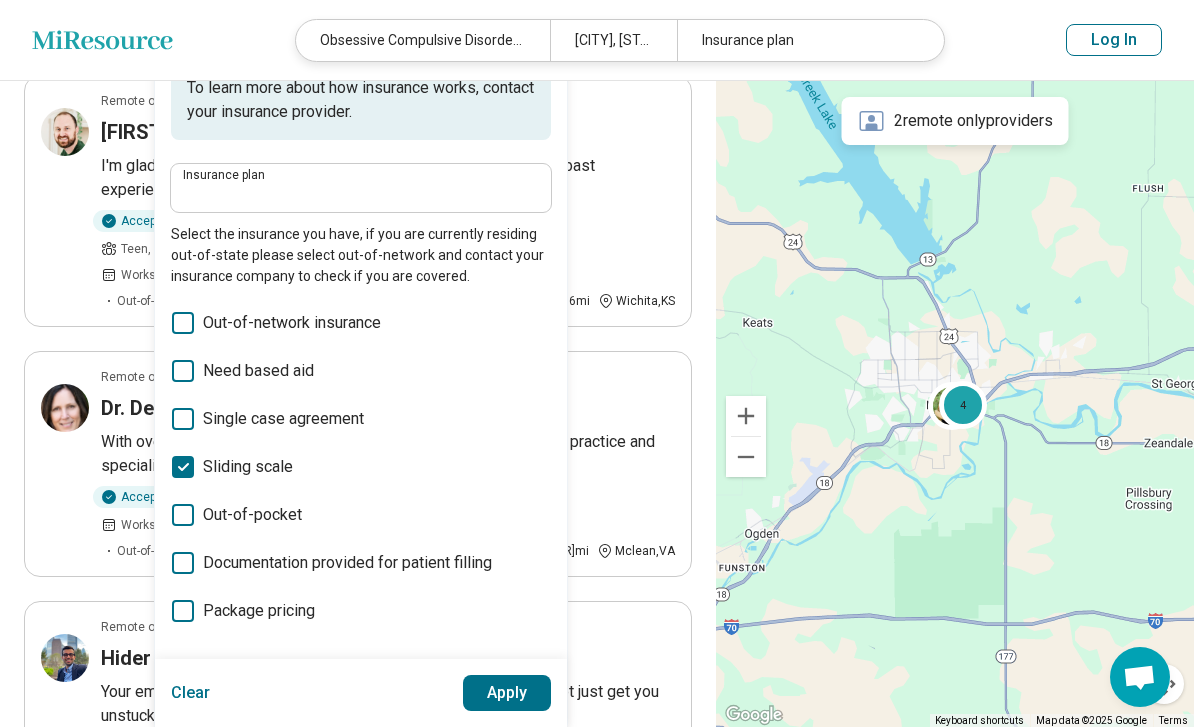 click on "Apply" at bounding box center (507, 693) 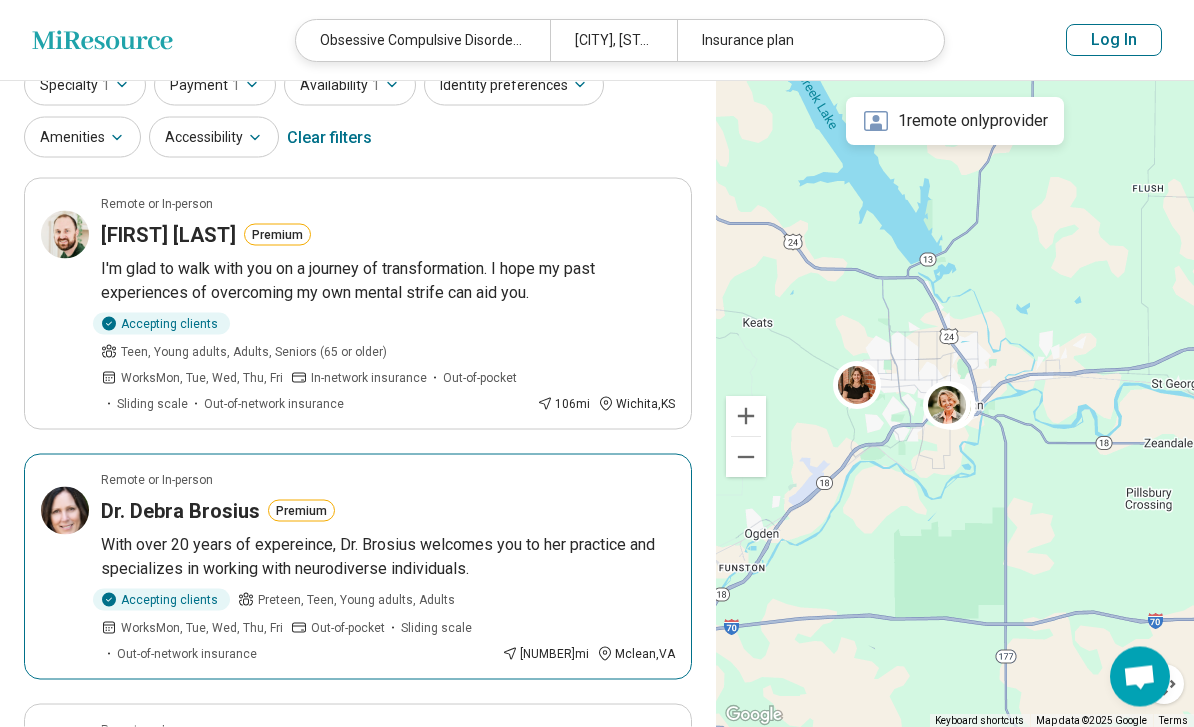 scroll, scrollTop: 158, scrollLeft: 0, axis: vertical 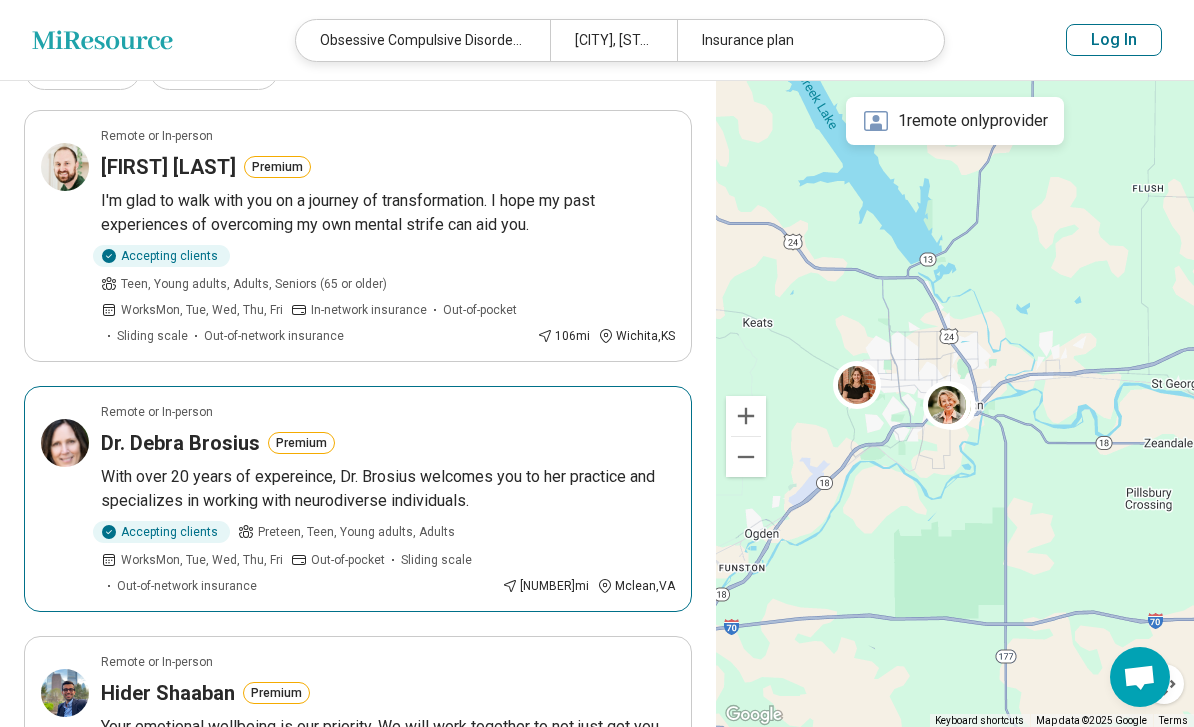 click on "Remote or In-person Dr. [LAST] Premium With over [NUMBER] years of expereince, Dr. [LAST] welcomes you to her practice and specializes in working with neurodiverse individuals. Accepting clients Preteen, Teen, Young adults, Adults Works Mon, Tue, Wed, Thu, Fri Out-of-pocket Sliding scale Out-of-network insurance [NUMBER] mi [CITY] , [STATE]" at bounding box center (358, 499) 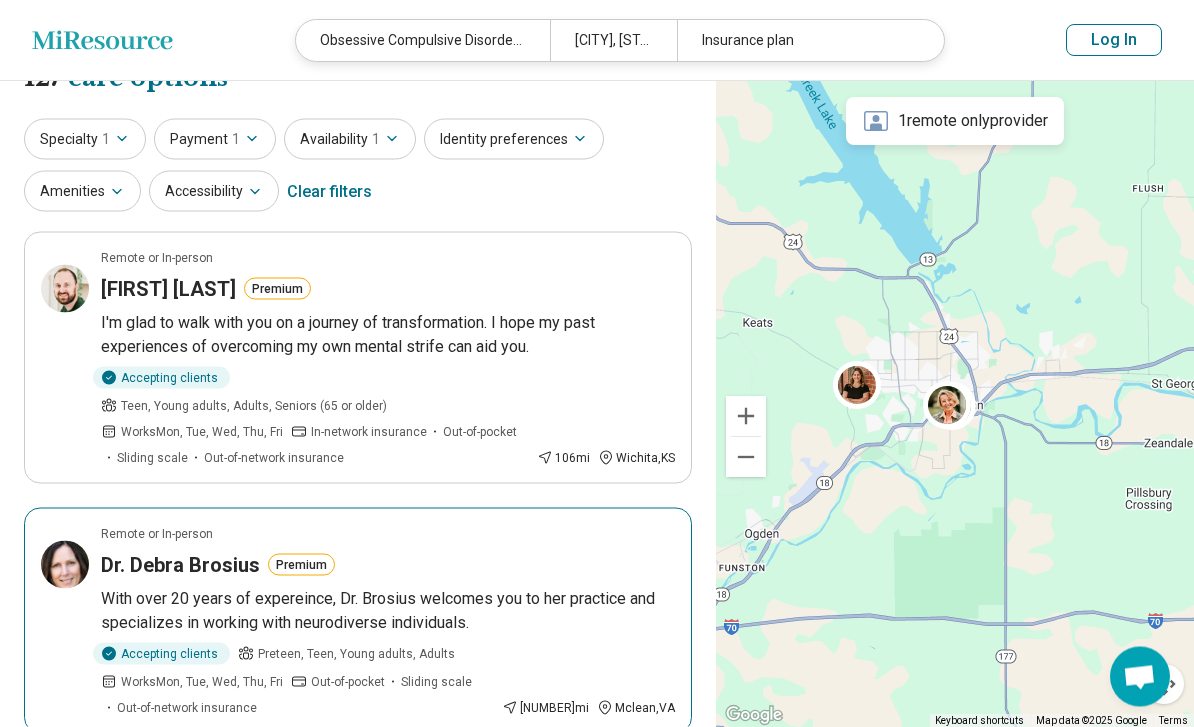 scroll, scrollTop: 0, scrollLeft: 0, axis: both 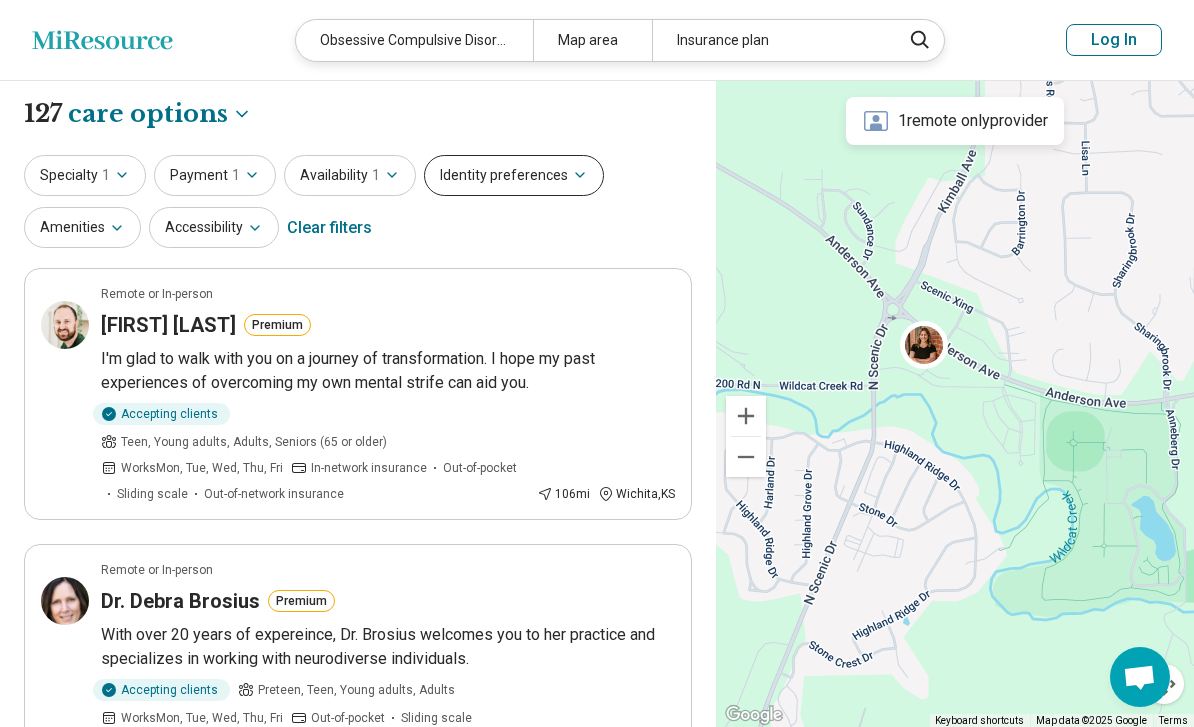 click on "Identity preferences" at bounding box center [514, 175] 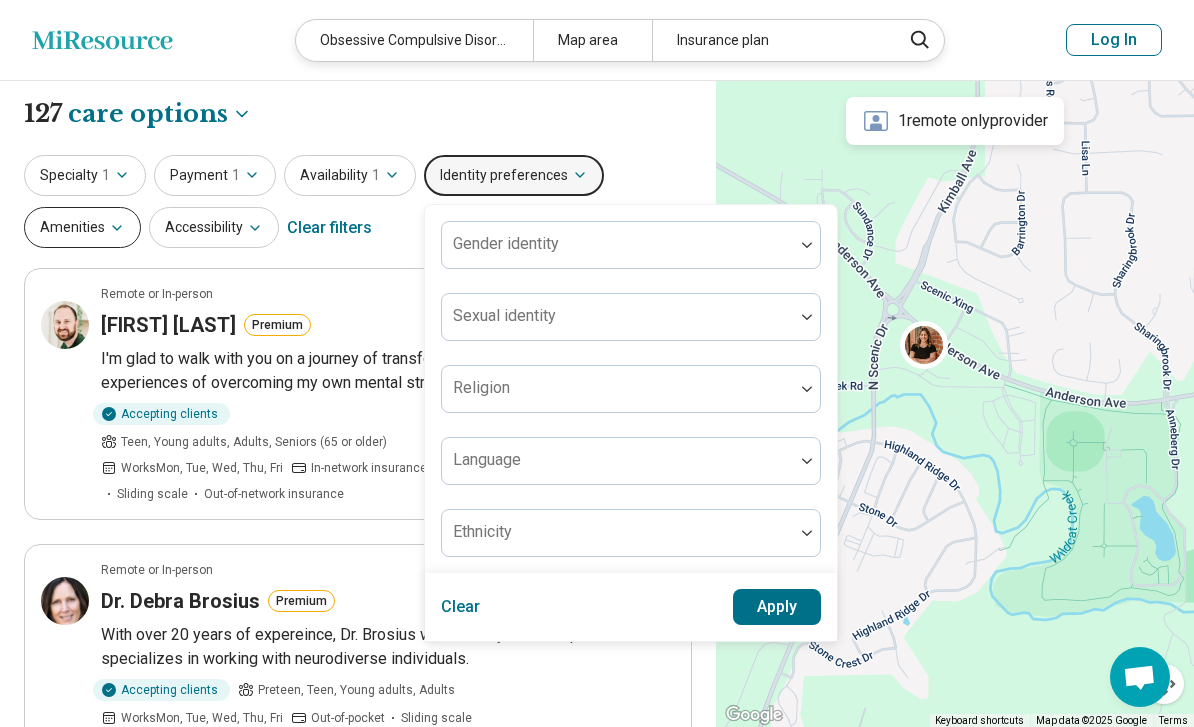 click on "Amenities" at bounding box center [82, 227] 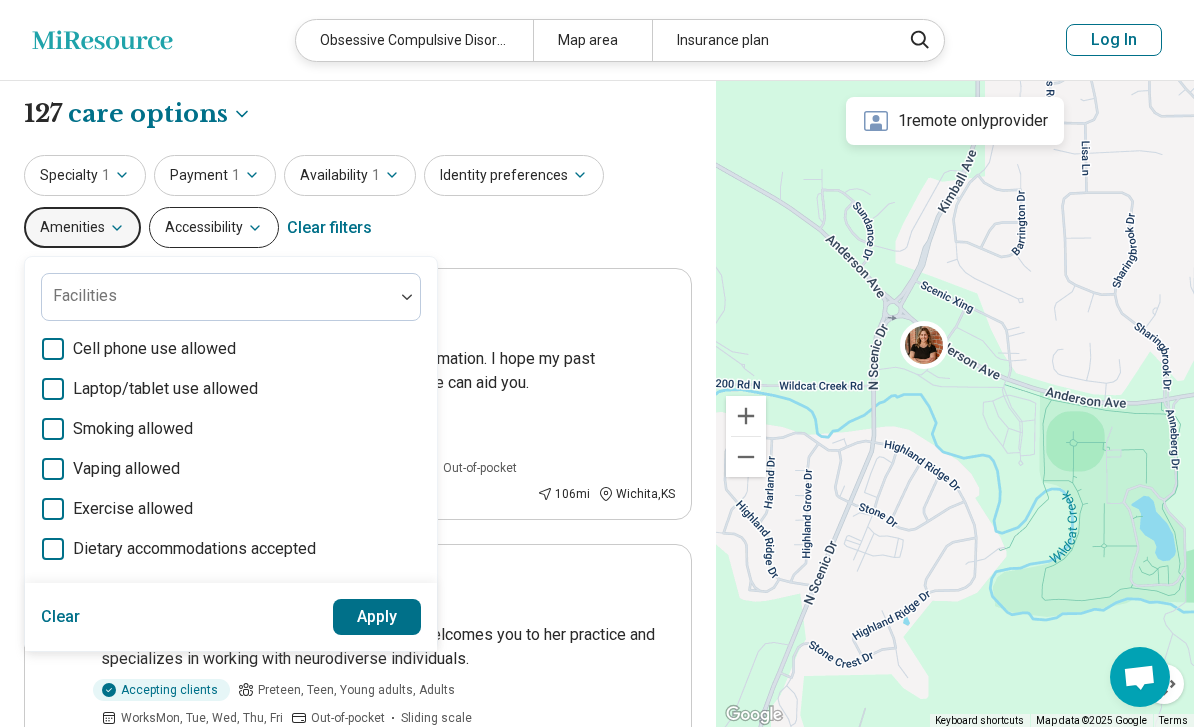 click on "Accessibility" at bounding box center (214, 227) 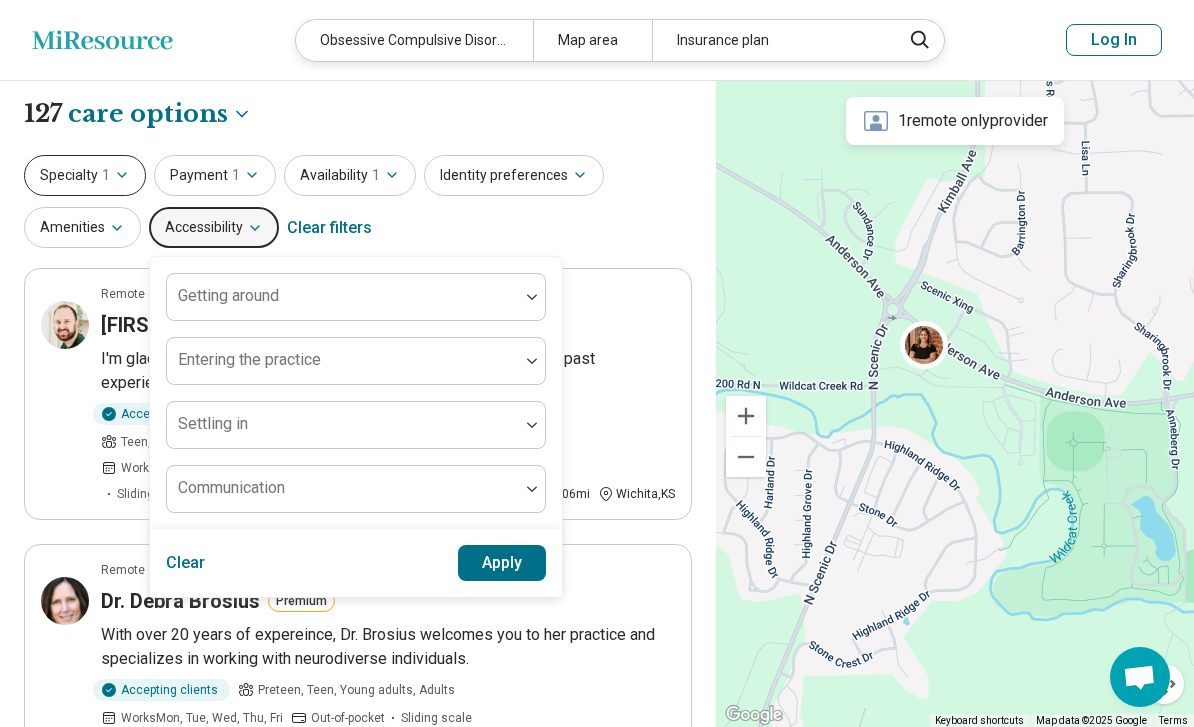 click 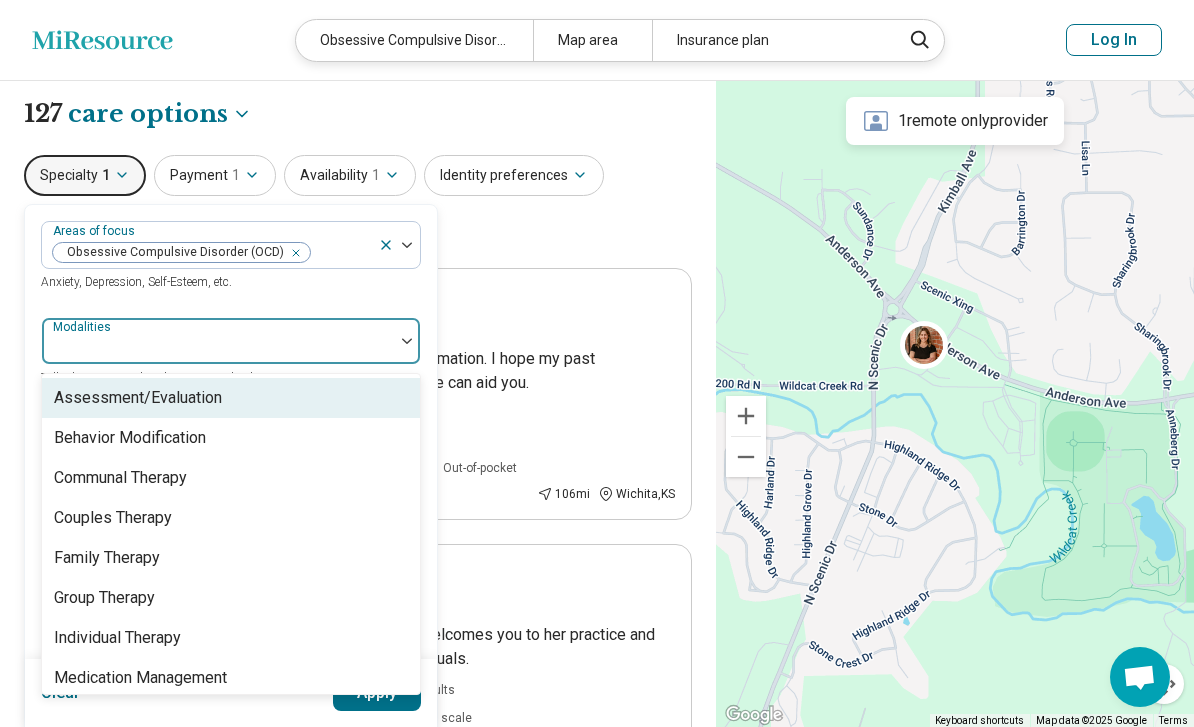 click at bounding box center (218, 349) 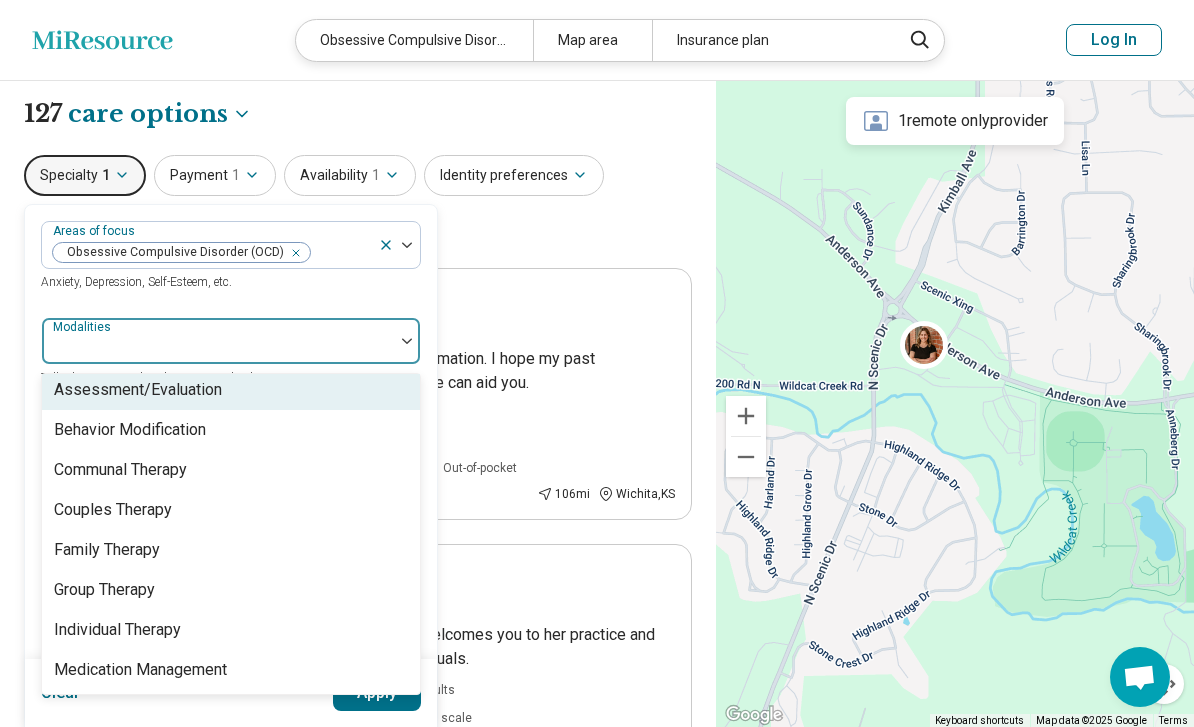 scroll, scrollTop: 8, scrollLeft: 0, axis: vertical 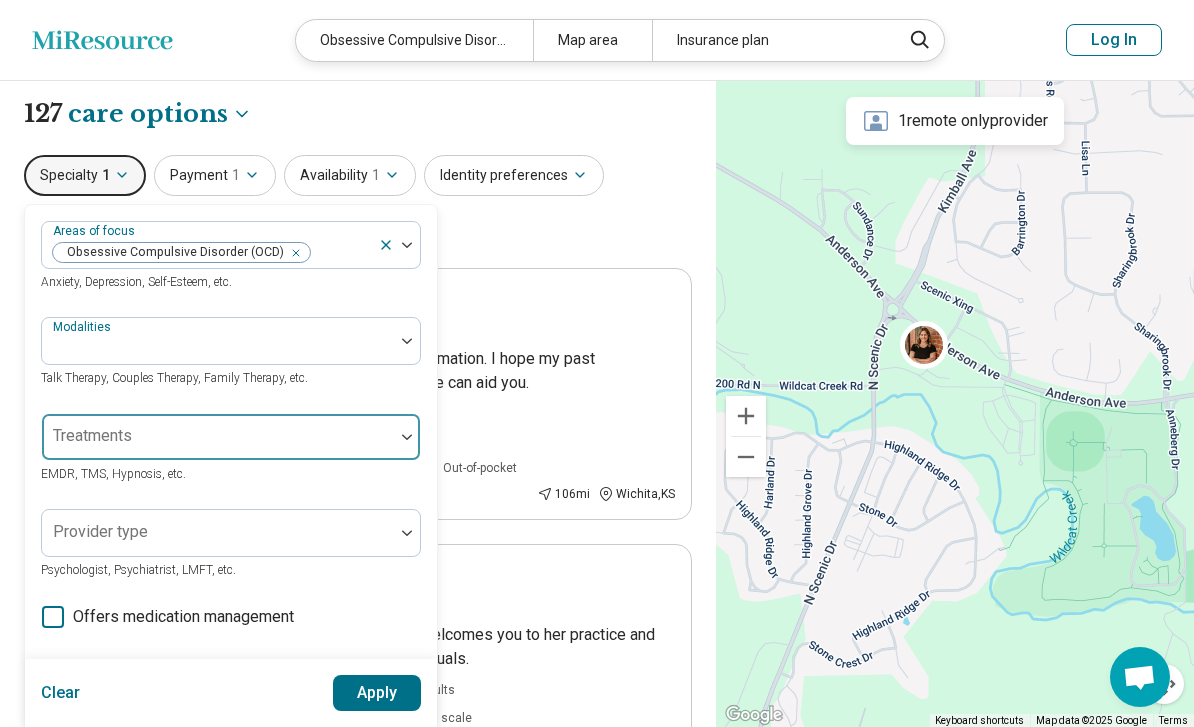 click at bounding box center [218, 445] 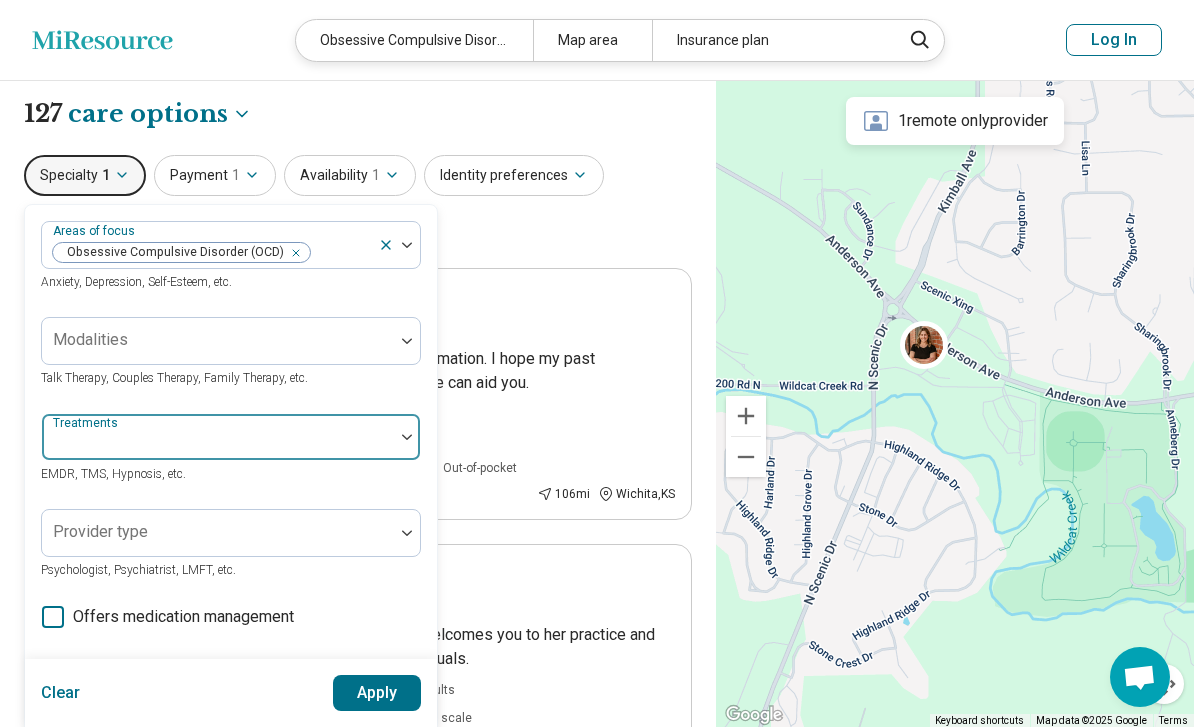 click at bounding box center [218, 445] 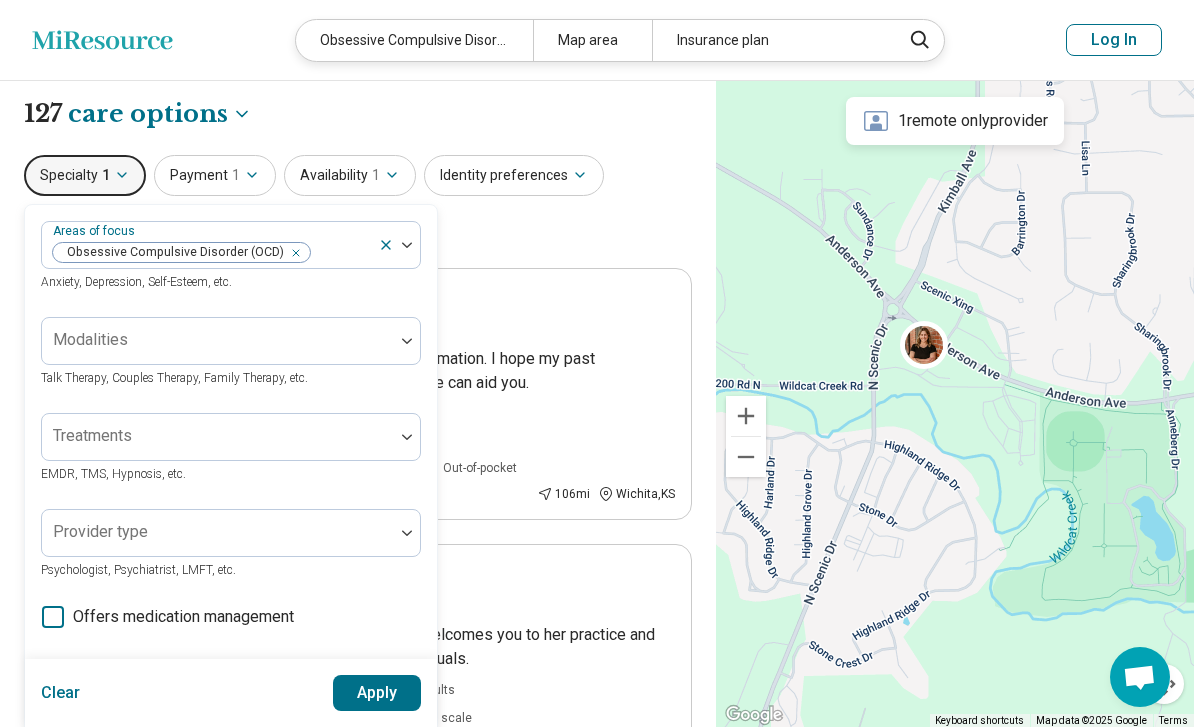 click on "Areas of focus Obsessive Compulsive Disorder (OCD) Anxiety, Depression, Self-Esteem, etc. Modalities Talk Therapy, Couples Therapy, Family Therapy, etc. Treatments EMDR, TMS, Hypnosis, etc. Provider type Psychologist, Psychiatrist, LMFT, etc. Offers medication management Program type Medically unstable Actively suicidal Help with activities of daily living Special groups Body positivity, People with disabilities, Active duty military, etc. Age groups" at bounding box center [231, 612] 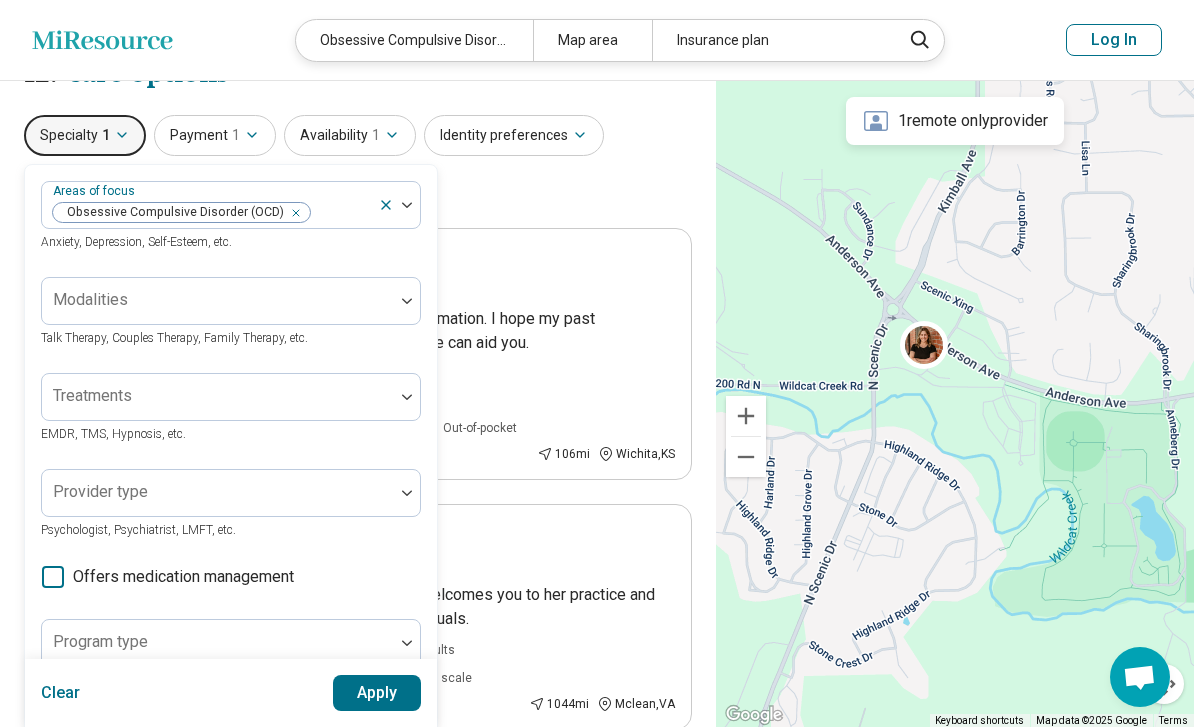 scroll, scrollTop: 115, scrollLeft: 0, axis: vertical 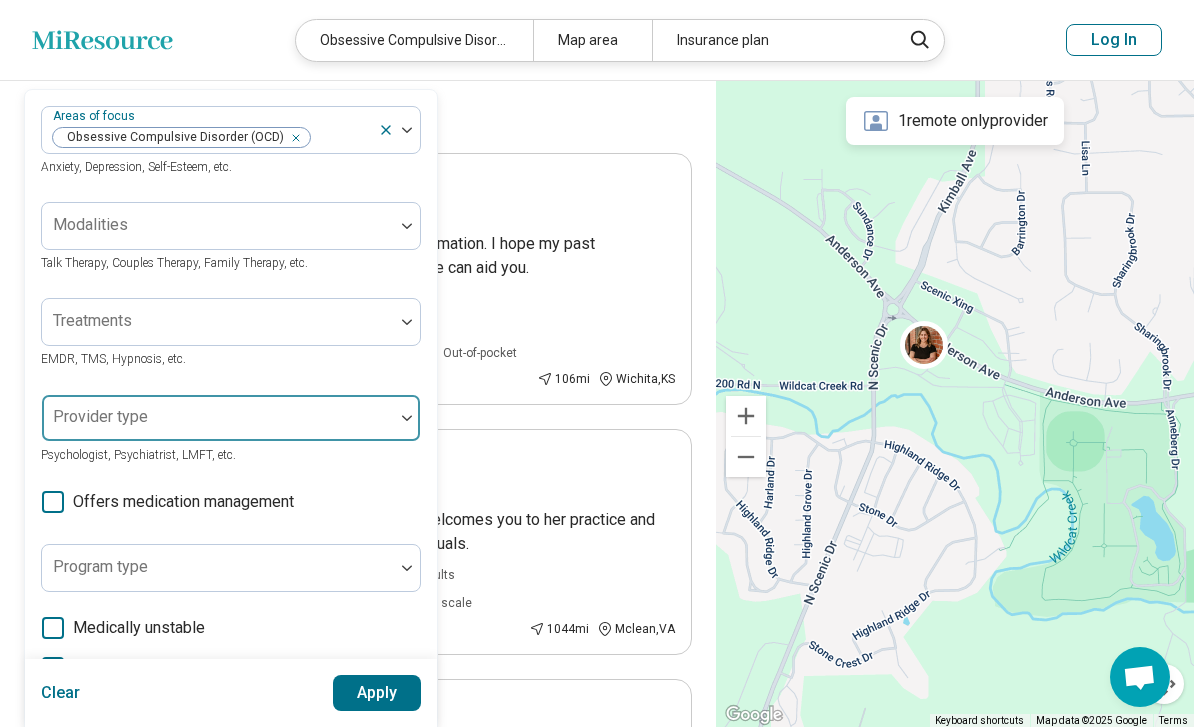 click at bounding box center [218, 426] 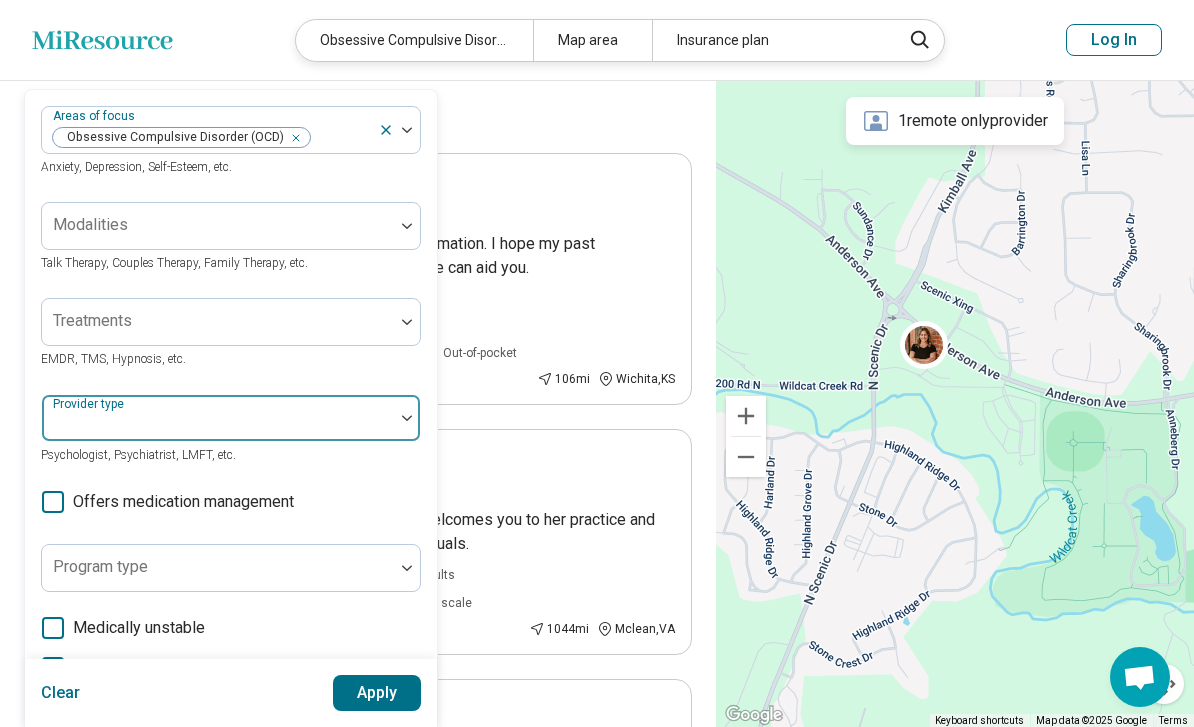 click at bounding box center (218, 426) 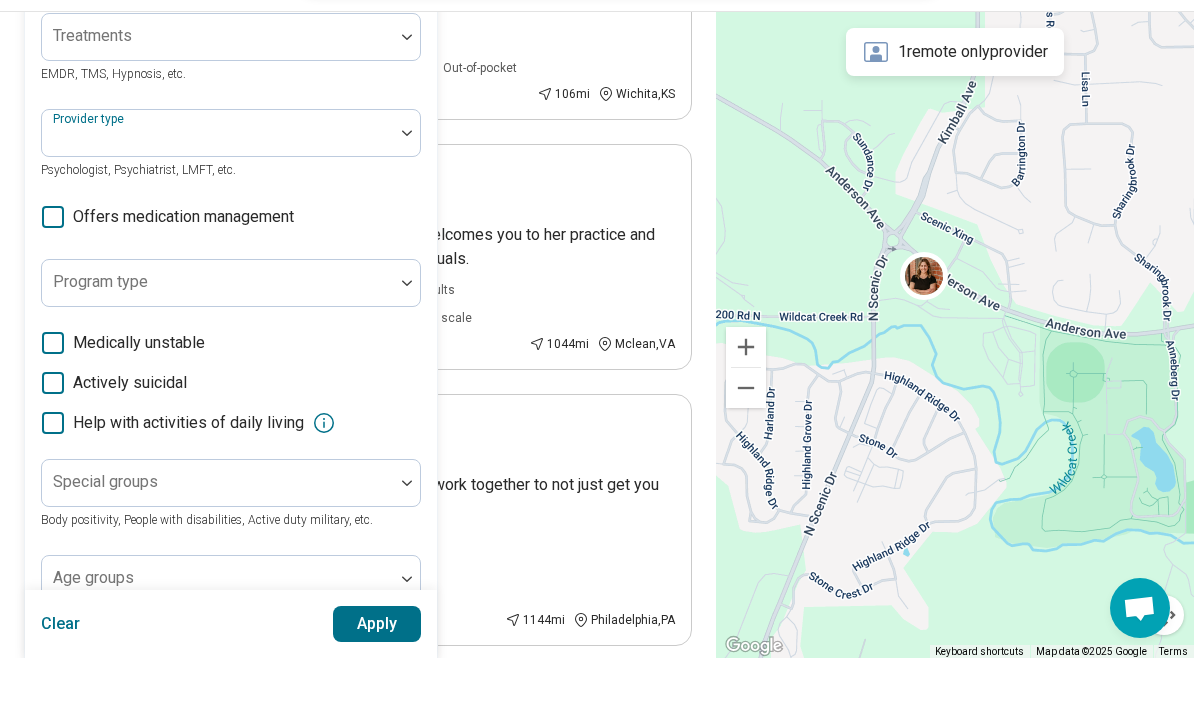 scroll, scrollTop: 331, scrollLeft: 0, axis: vertical 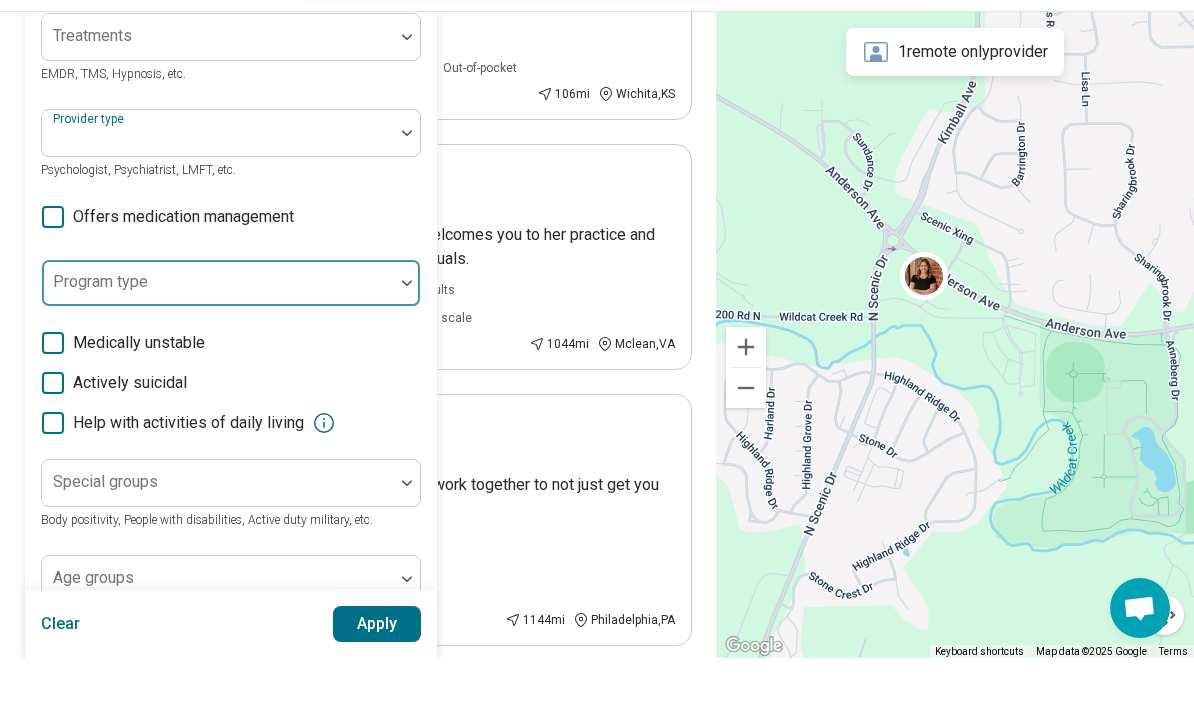 click at bounding box center (218, 352) 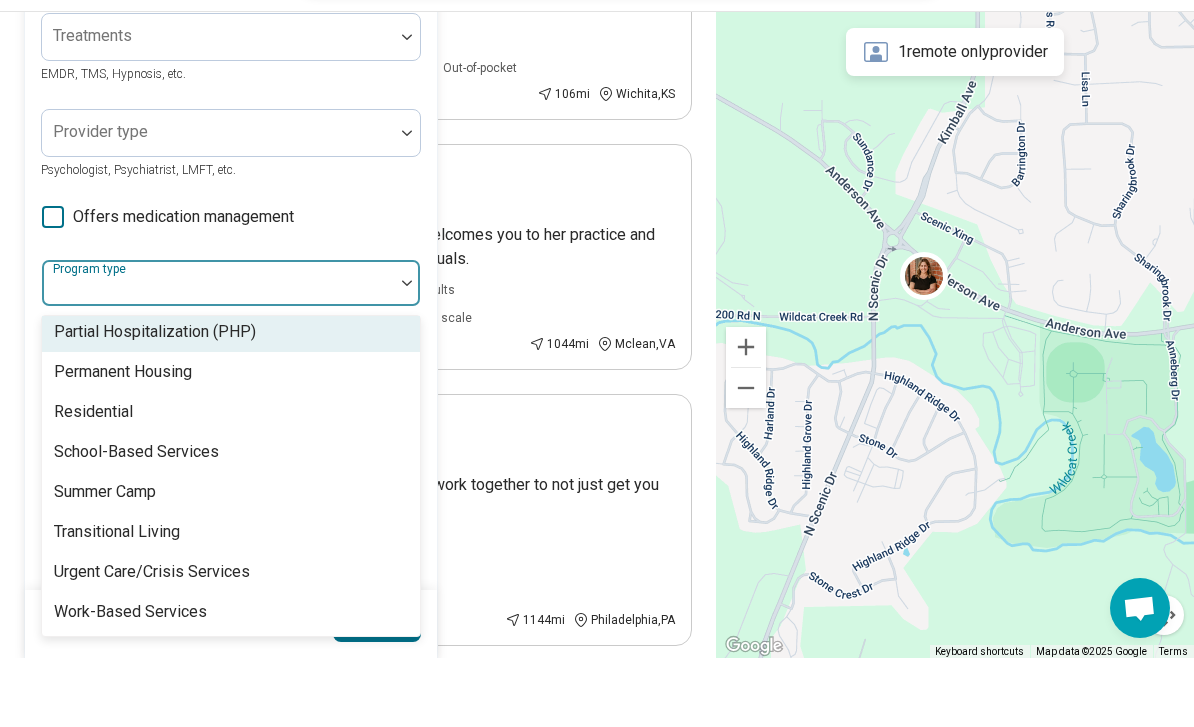 scroll, scrollTop: 408, scrollLeft: 0, axis: vertical 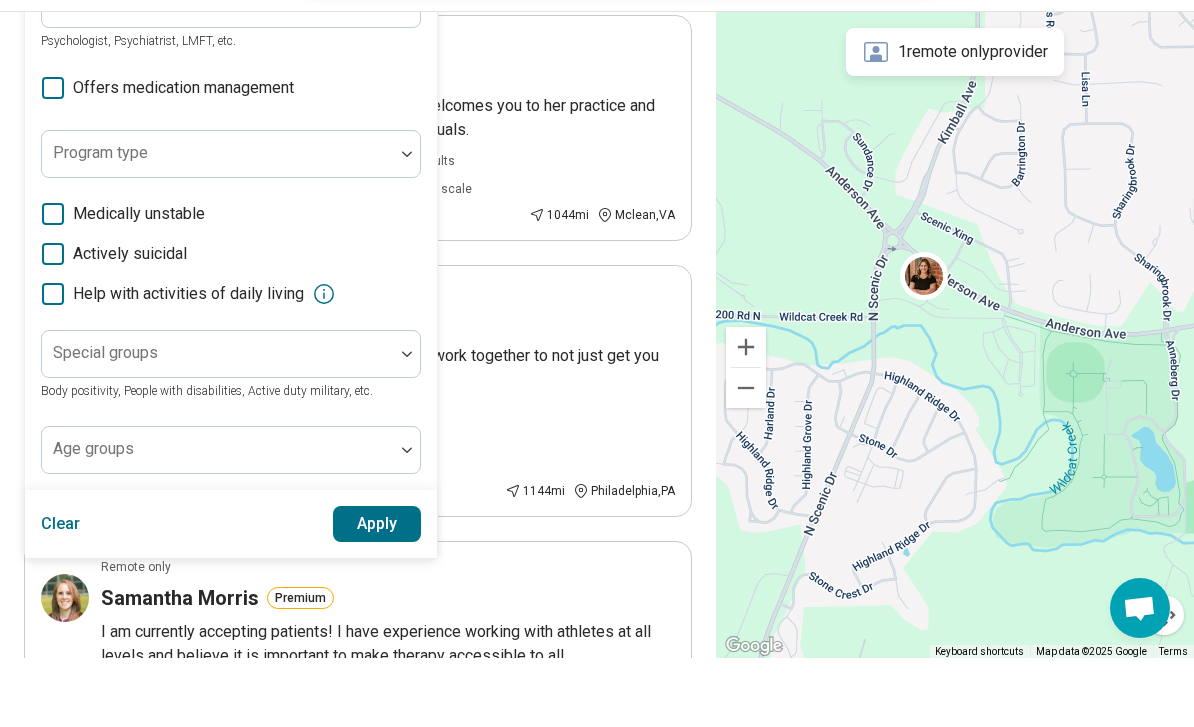 click on "Apply" at bounding box center (377, 593) 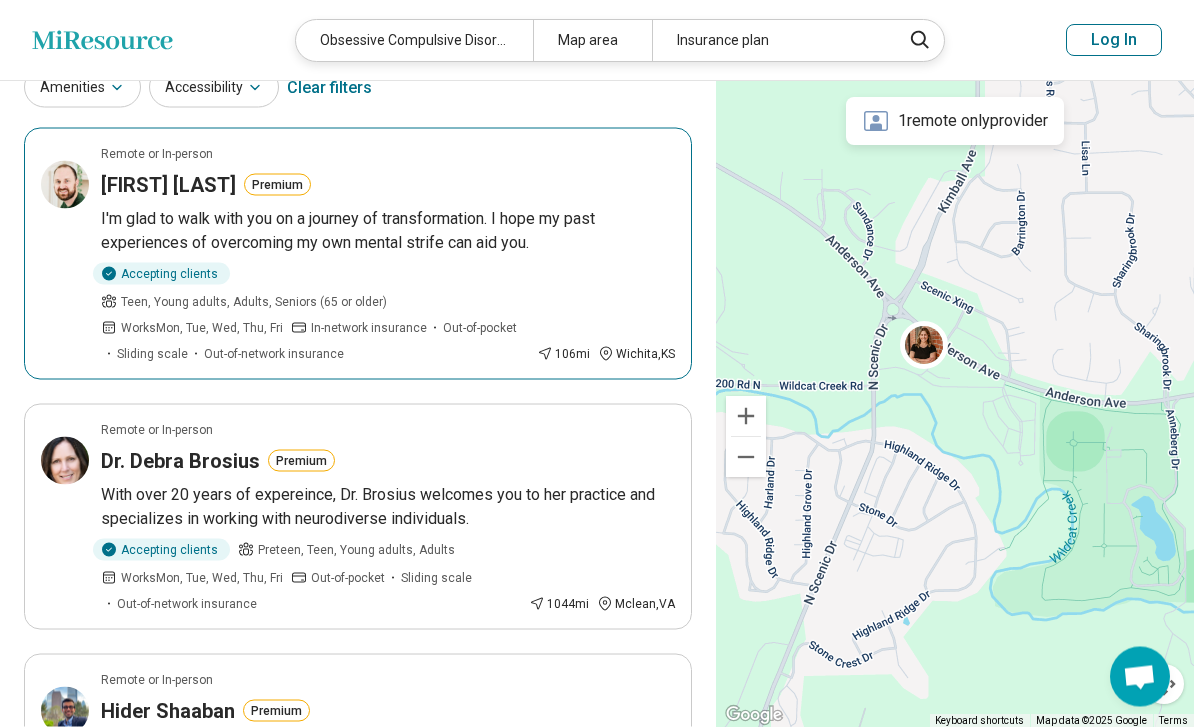 scroll, scrollTop: 141, scrollLeft: 0, axis: vertical 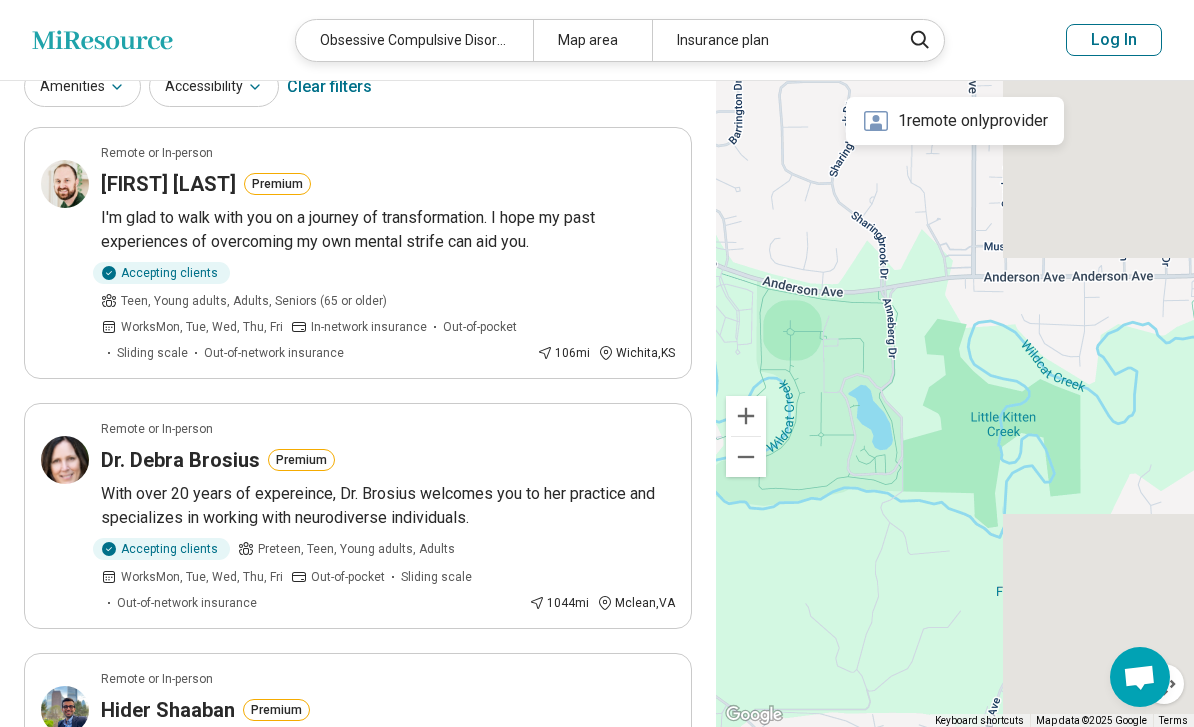 drag, startPoint x: 1043, startPoint y: 508, endPoint x: 753, endPoint y: 395, distance: 311.23785 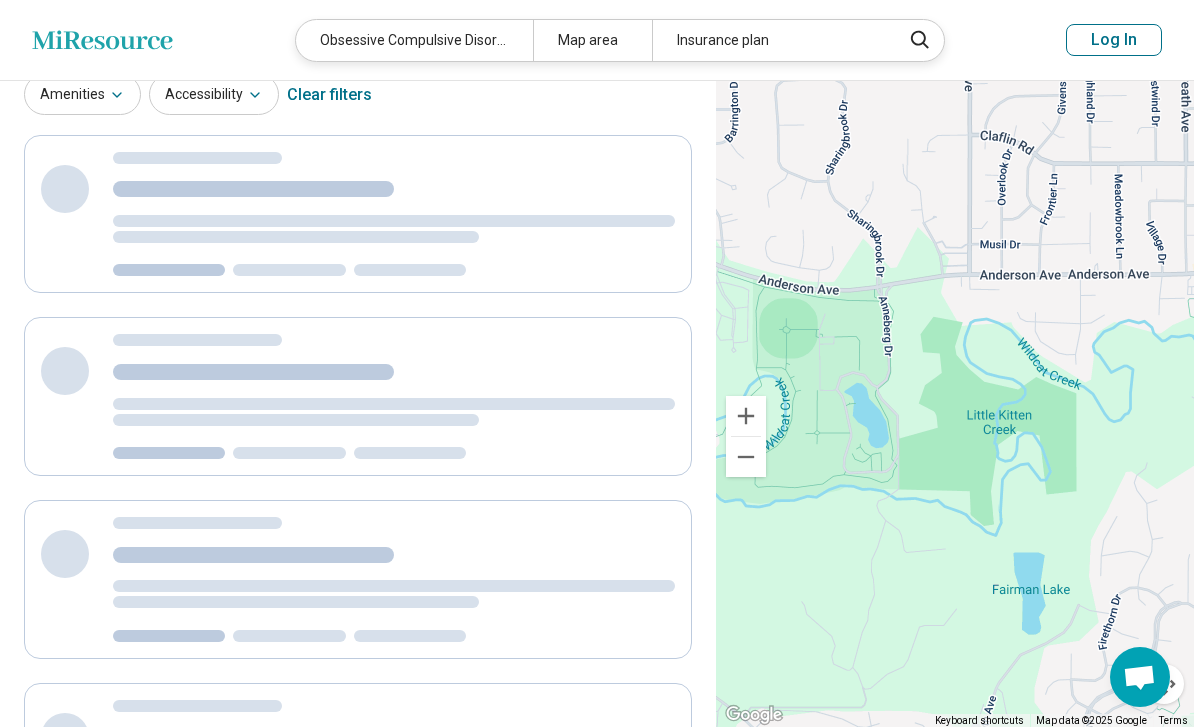 scroll, scrollTop: 0, scrollLeft: 0, axis: both 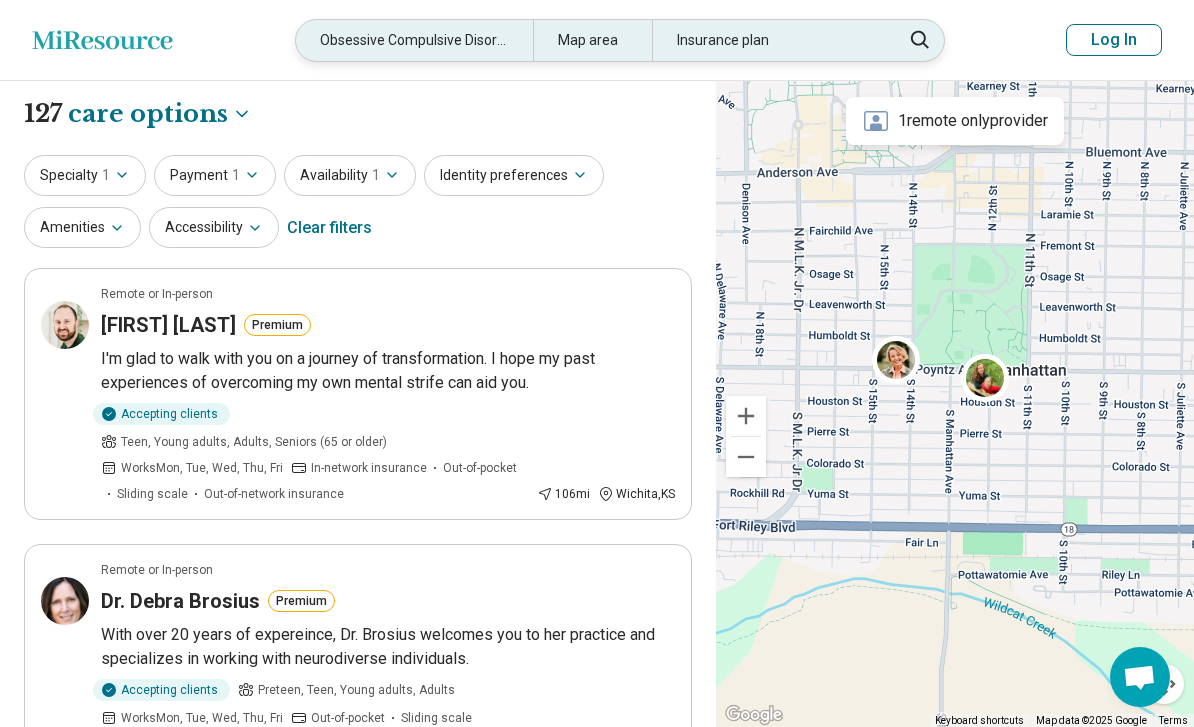 click on "Insurance plan" at bounding box center (770, 40) 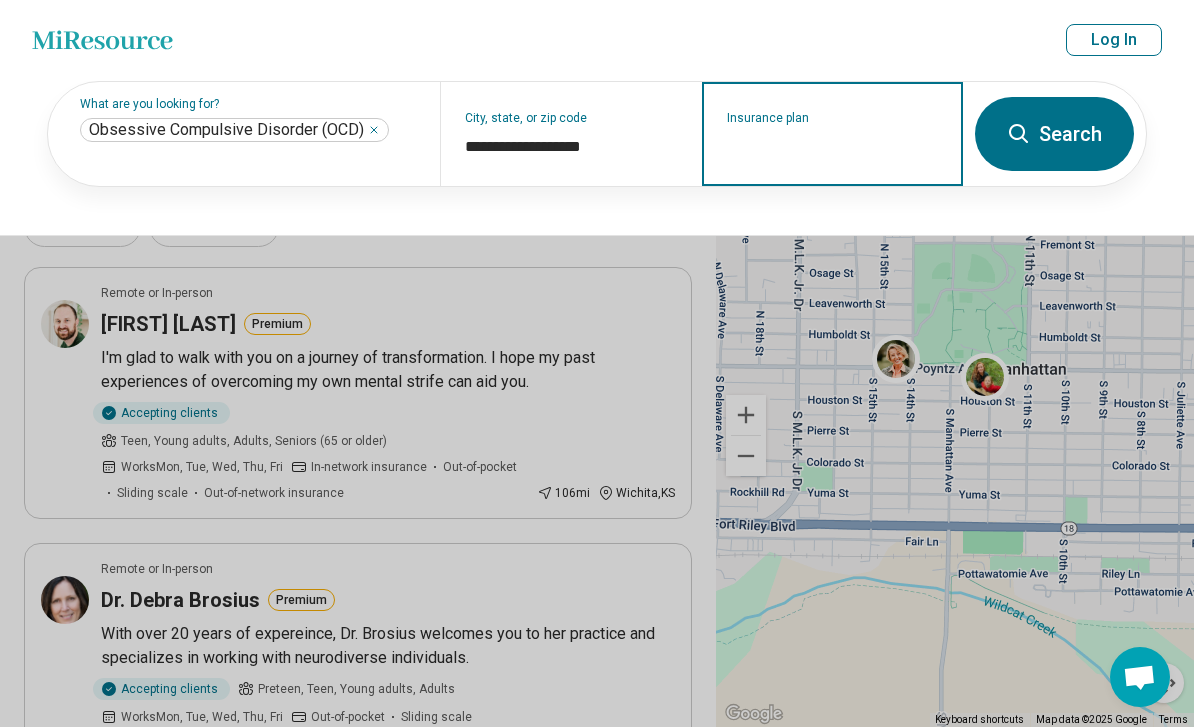 click on "Insurance plan" at bounding box center [832, 134] 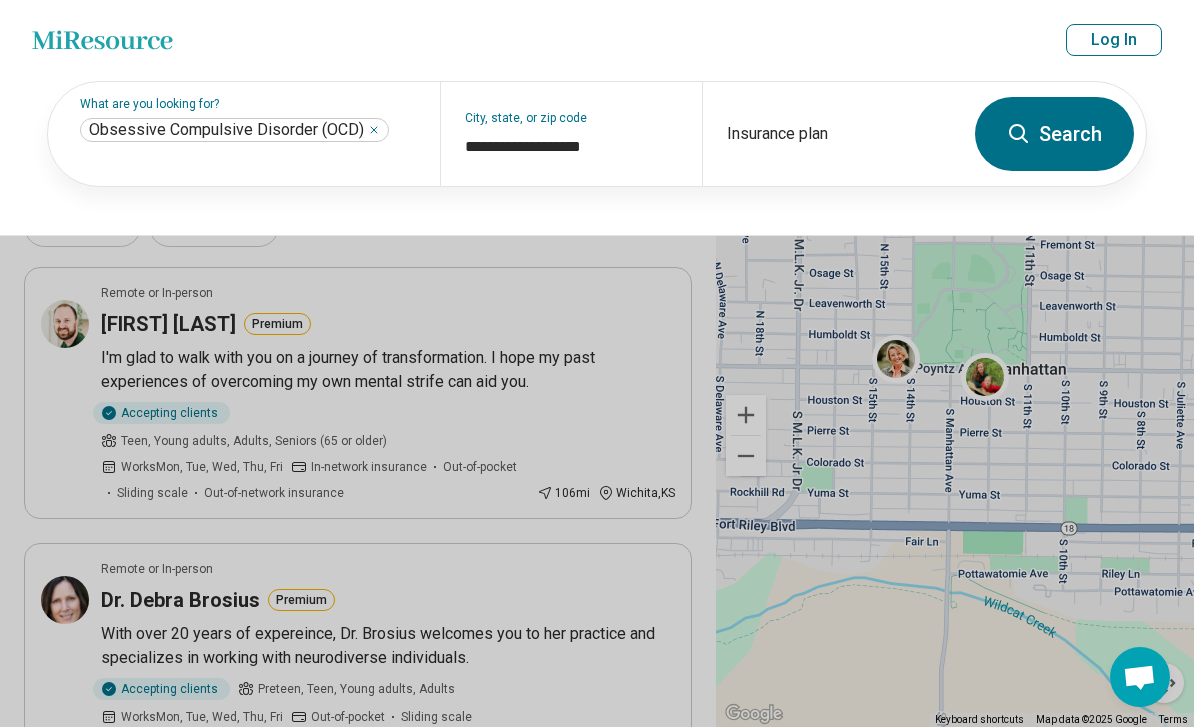 click at bounding box center [597, 363] 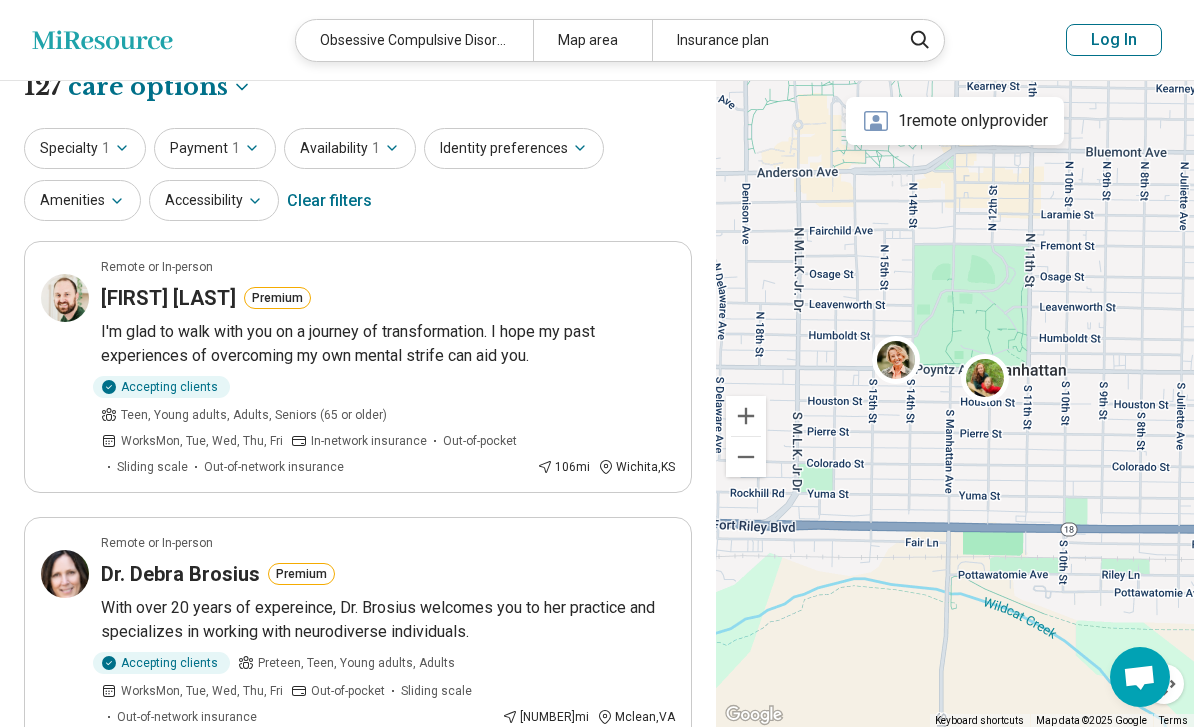 scroll, scrollTop: 29, scrollLeft: 0, axis: vertical 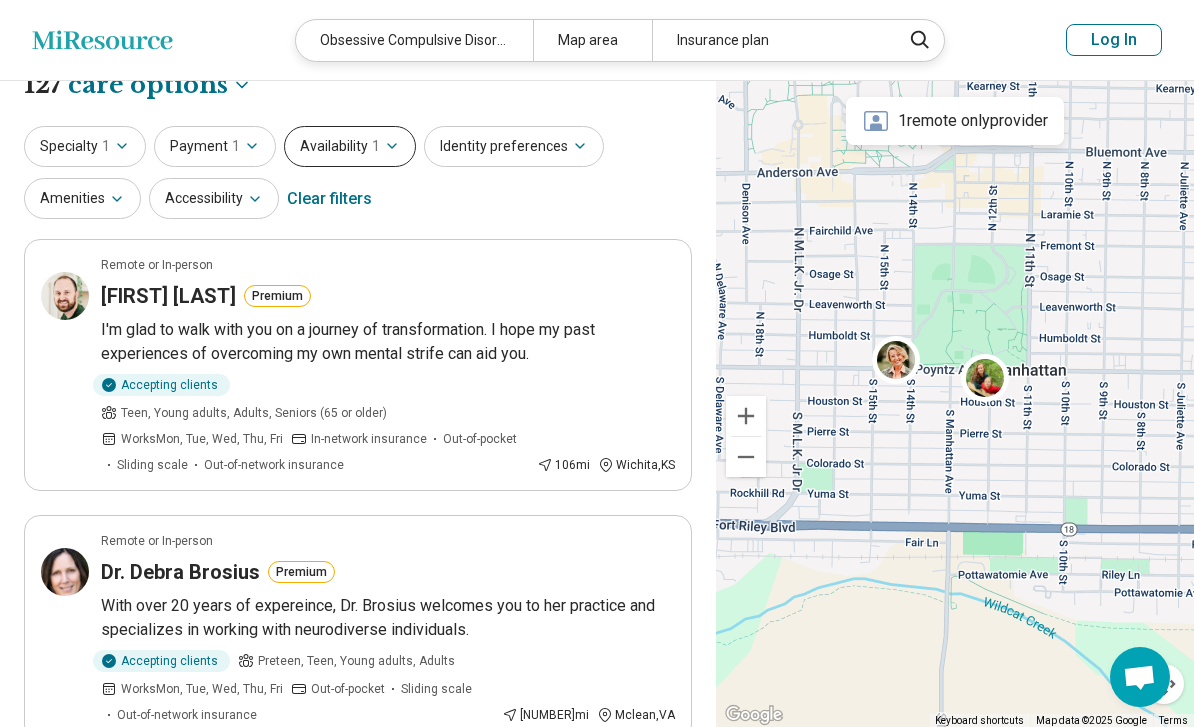 click on "Availability 1" at bounding box center [350, 146] 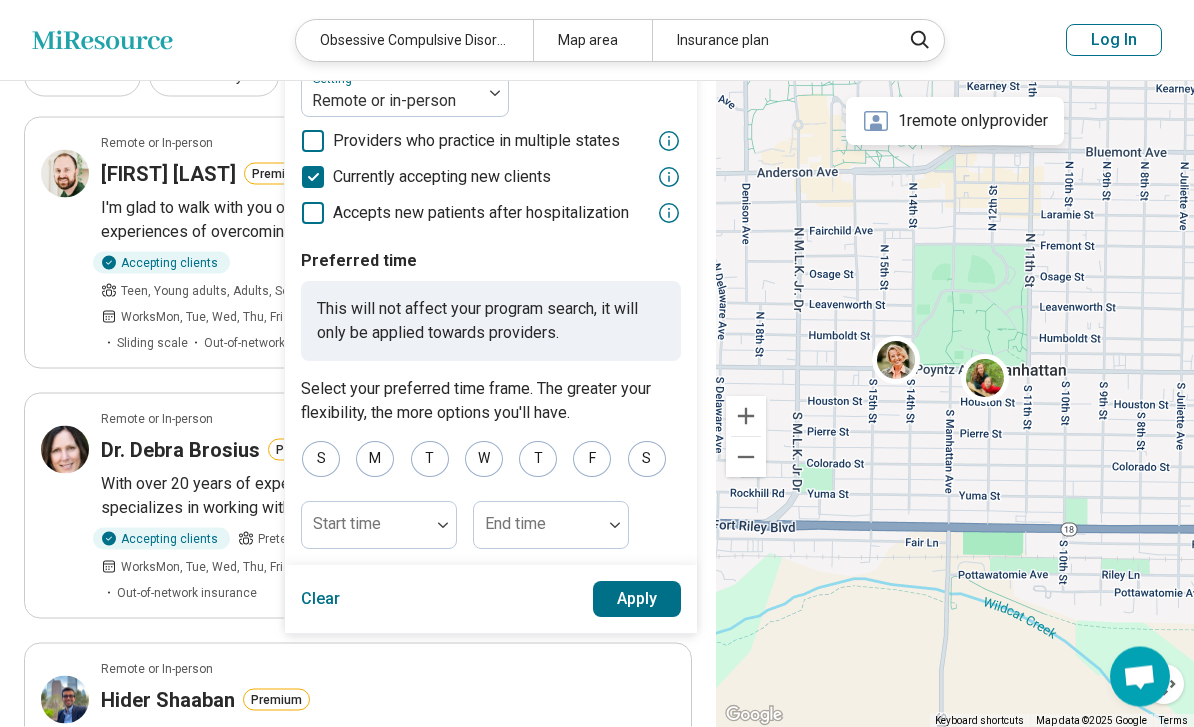 click on "Remote or In-person [FIRST] [LAST] Premium I'm glad to walk with you on a journey of transformation. I hope my past experiences of overcoming my own mental strife can aid you. Accepting clients Teen, Young adults, Adults, Seniors (65 or older) Works  Mon, Tue, Wed, Thu, Fri In-network insurance Out-of-pocket Sliding scale Out-of-network insurance 106  mi [CITY],  [STATE] Remote or In-person Dr. [LAST] Premium With over 20 years of expereince, Dr. [LAST] welcomes you to her practice and specializes in working with neurodiverse individuals. Accepting clients Preteen, Teen, Young adults, Adults Works  Mon, Tue, Wed, Thu, Fri Out-of-pocket Sliding scale Out-of-network insurance 1041  mi [CITY],  [STATE] Remote or In-person [FIRST] [LAST] Premium Your emotional wellbeing is our priority.  We will work together to not just get you unstuck, but help you thrive and flourish. Accepting clients Teen, Young adults, Adults, Seniors (65 or older) In-network insurance Out-of-pocket Sliding scale 1141  mi [CITY],  [STATE]" at bounding box center (358, 1356) 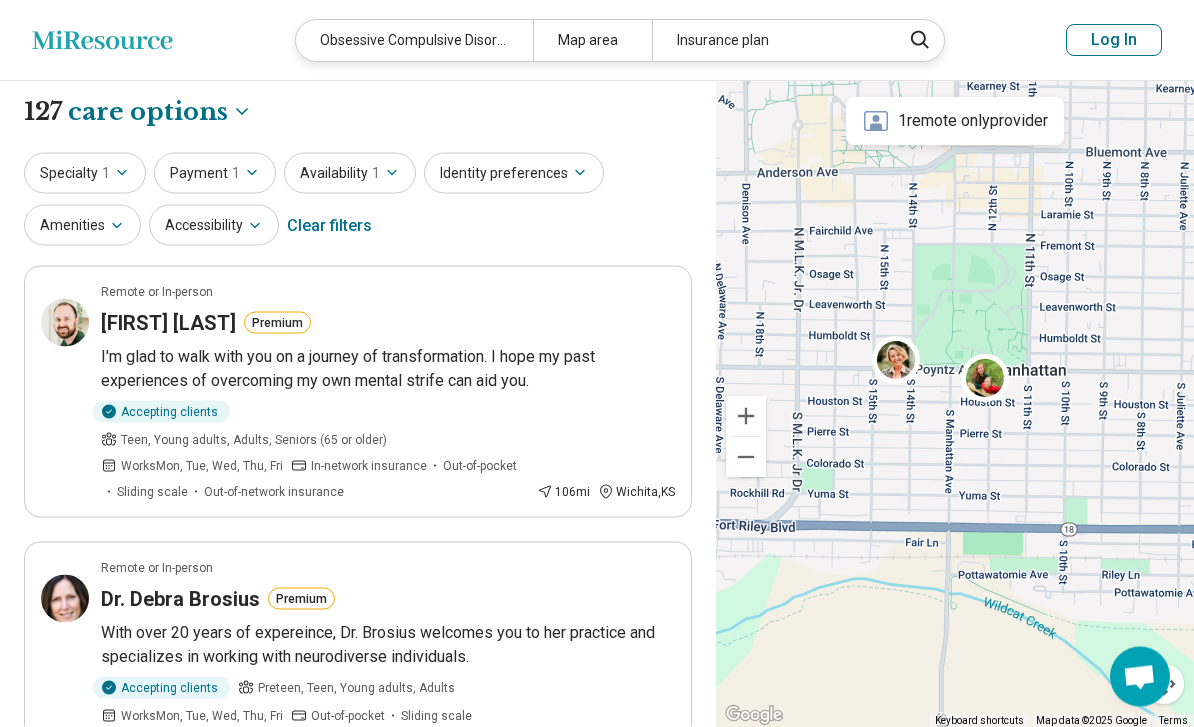 scroll, scrollTop: 0, scrollLeft: 0, axis: both 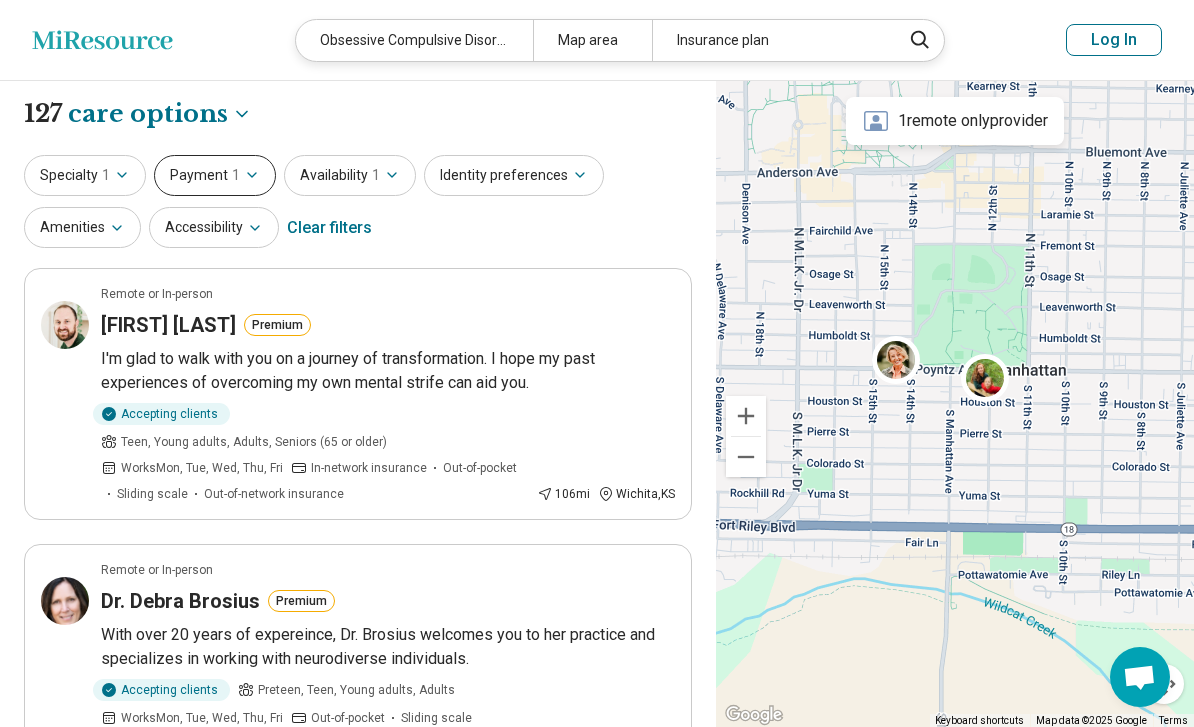 click 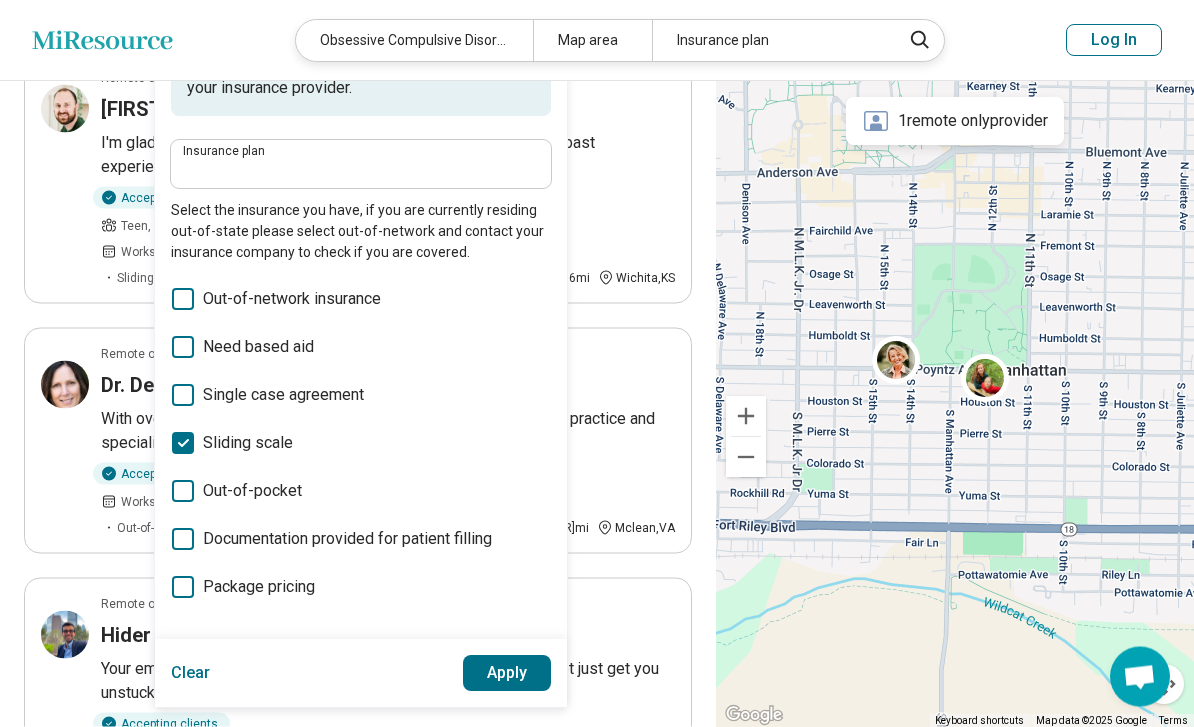 scroll, scrollTop: 218, scrollLeft: 0, axis: vertical 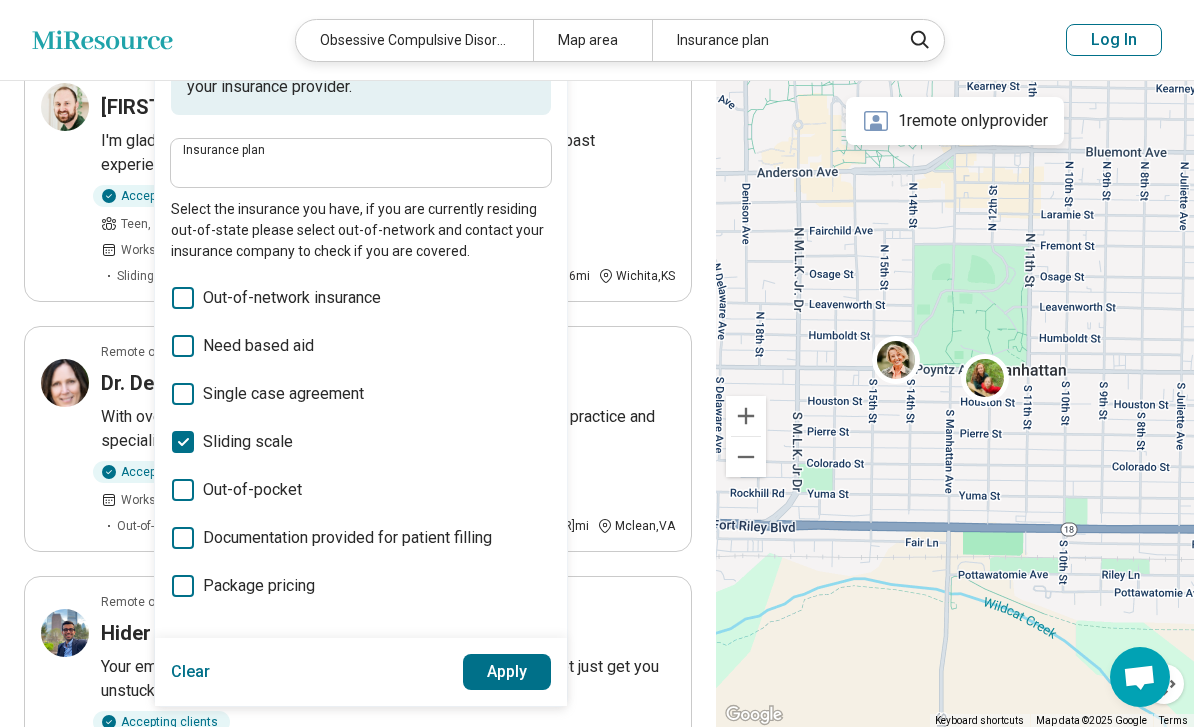 click on "Apply" at bounding box center [507, 672] 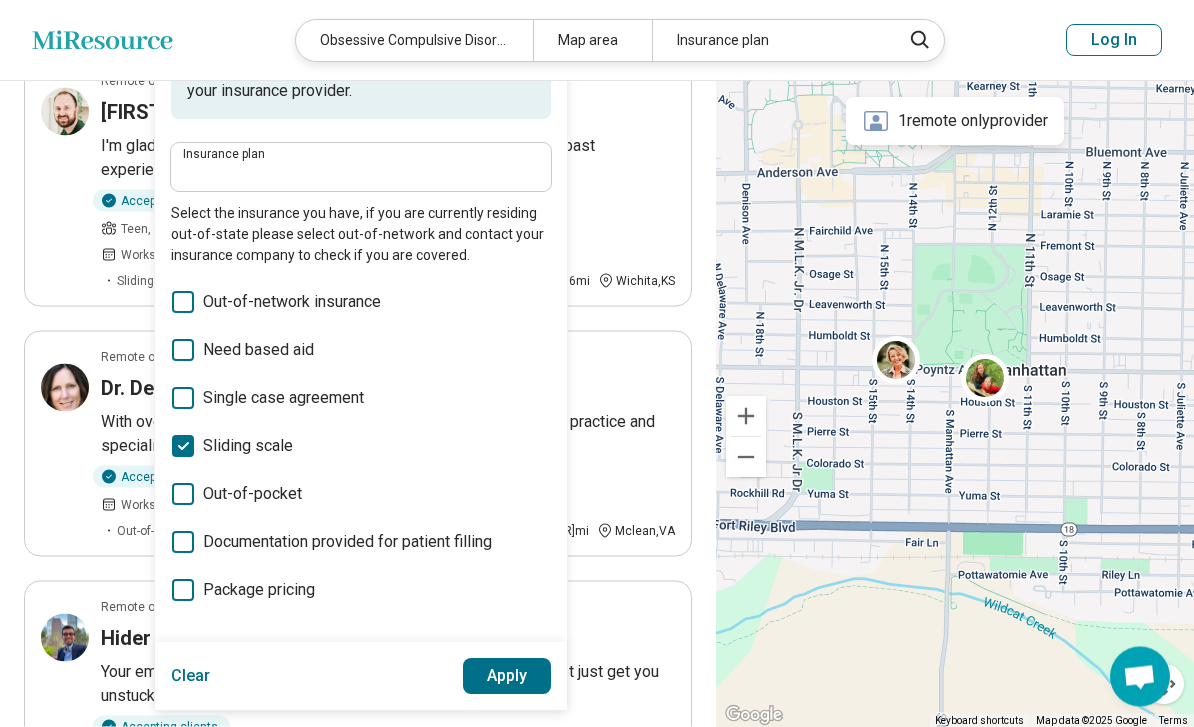 scroll, scrollTop: 0, scrollLeft: 0, axis: both 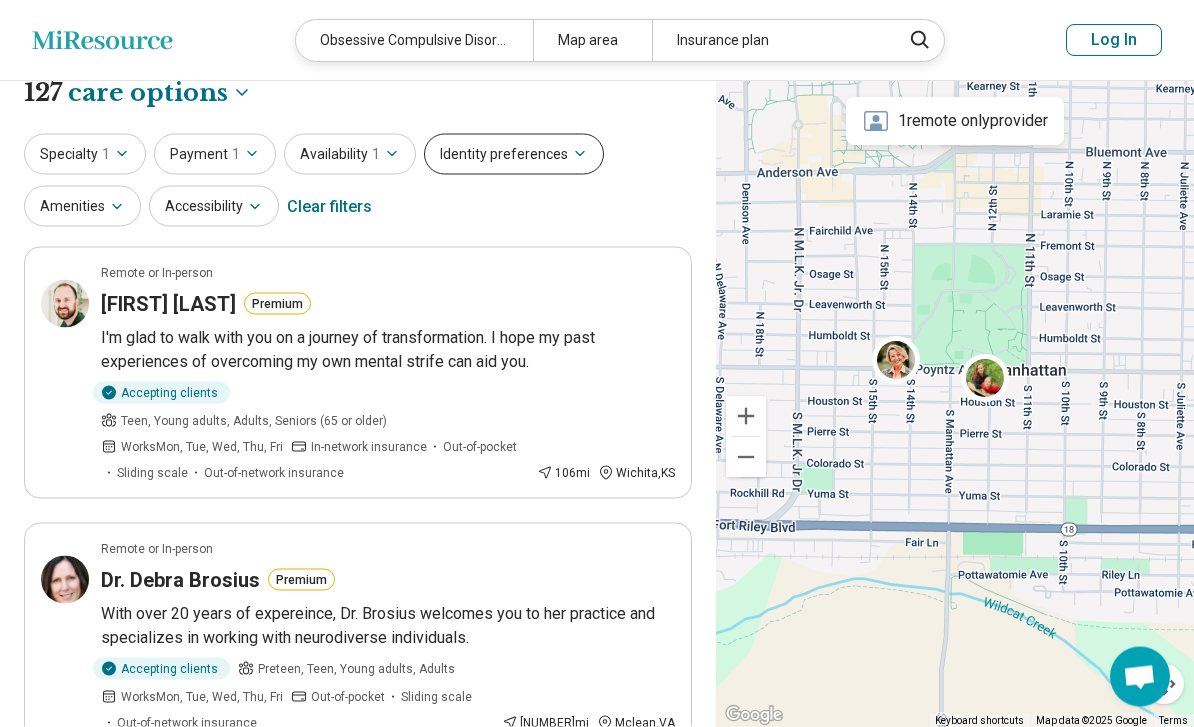 click on "Identity preferences" at bounding box center [514, 154] 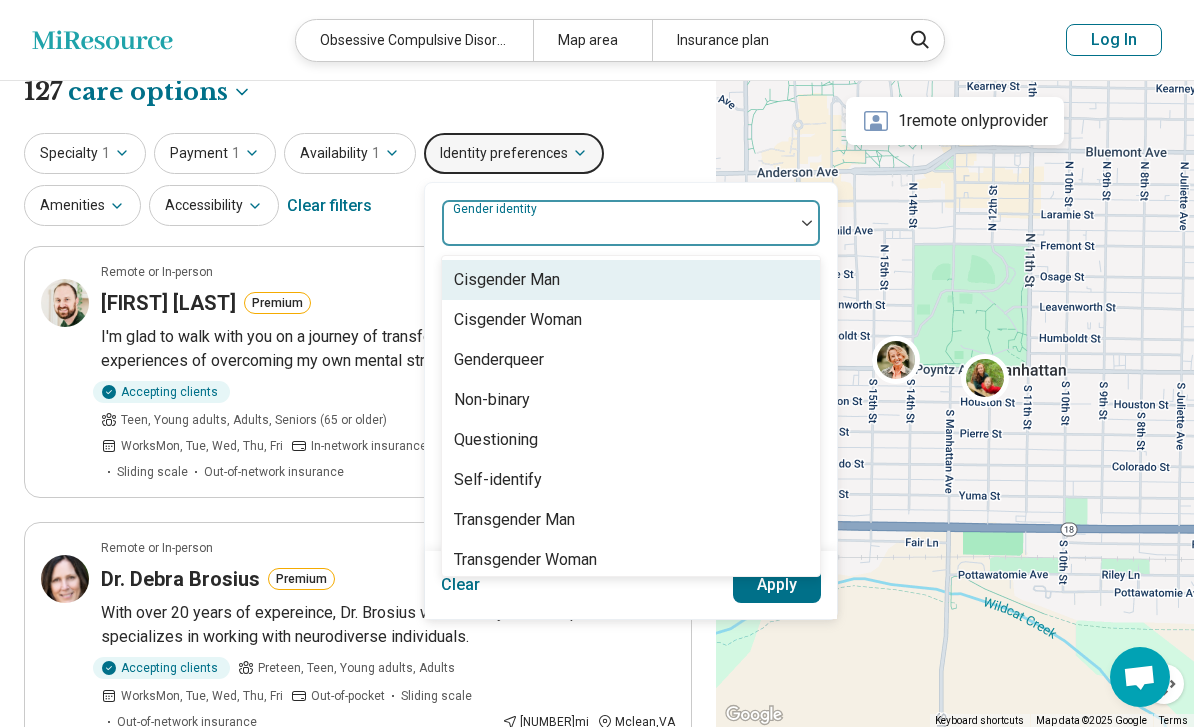 scroll, scrollTop: 21, scrollLeft: 0, axis: vertical 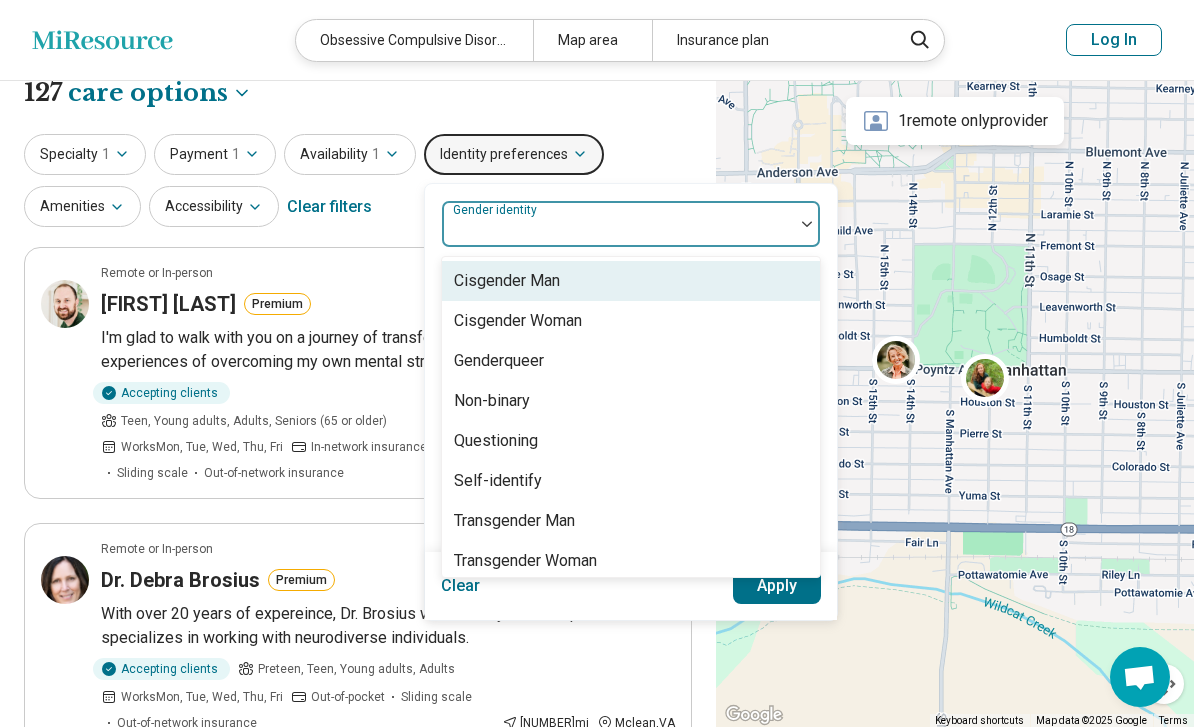 click on "Cisgender Woman" at bounding box center (631, 321) 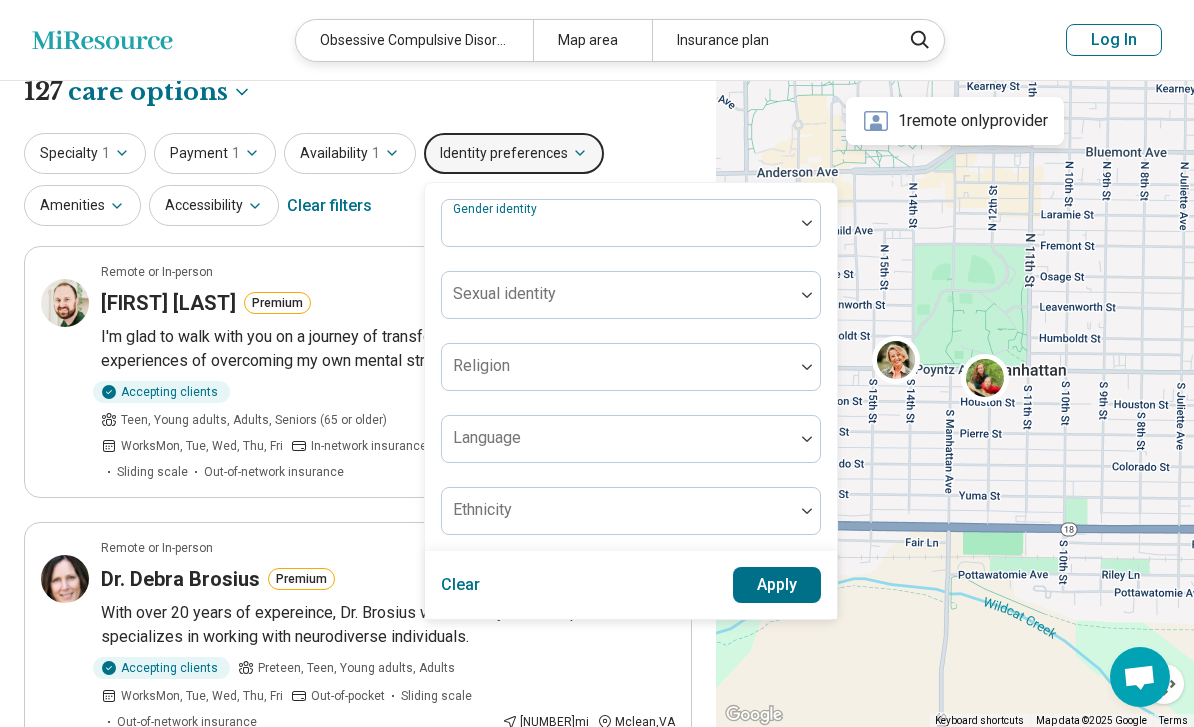 scroll, scrollTop: 21, scrollLeft: 0, axis: vertical 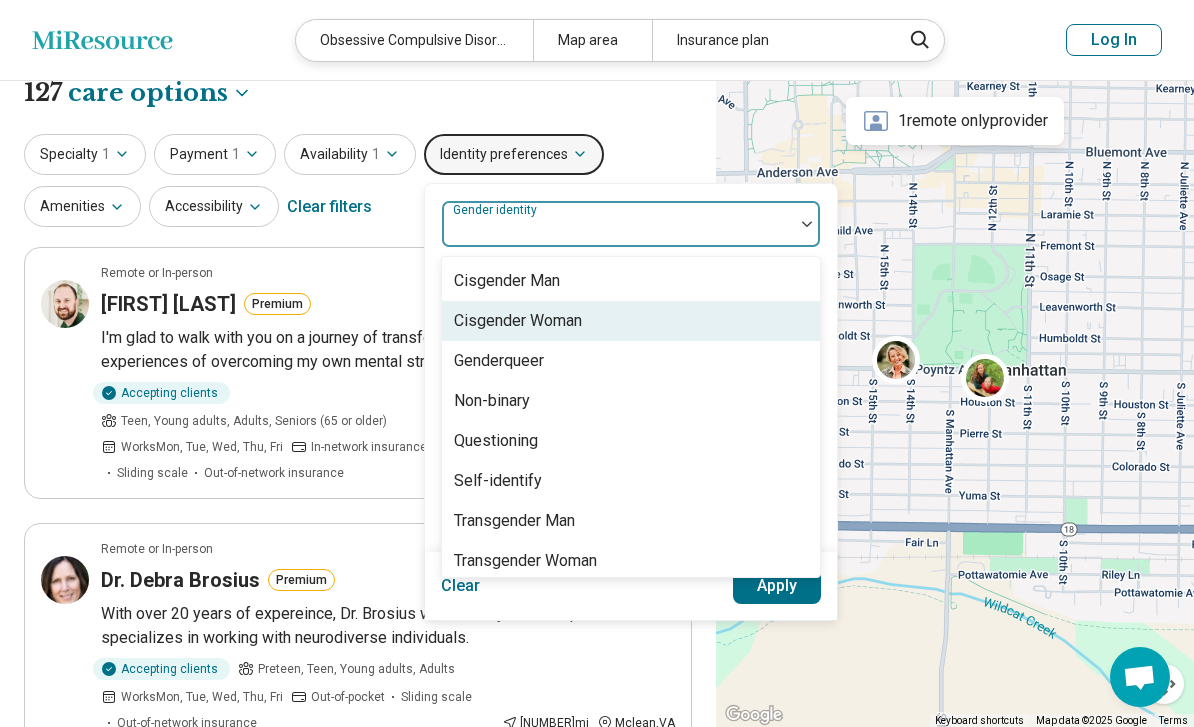 click on "Cisgender Woman" at bounding box center (631, 321) 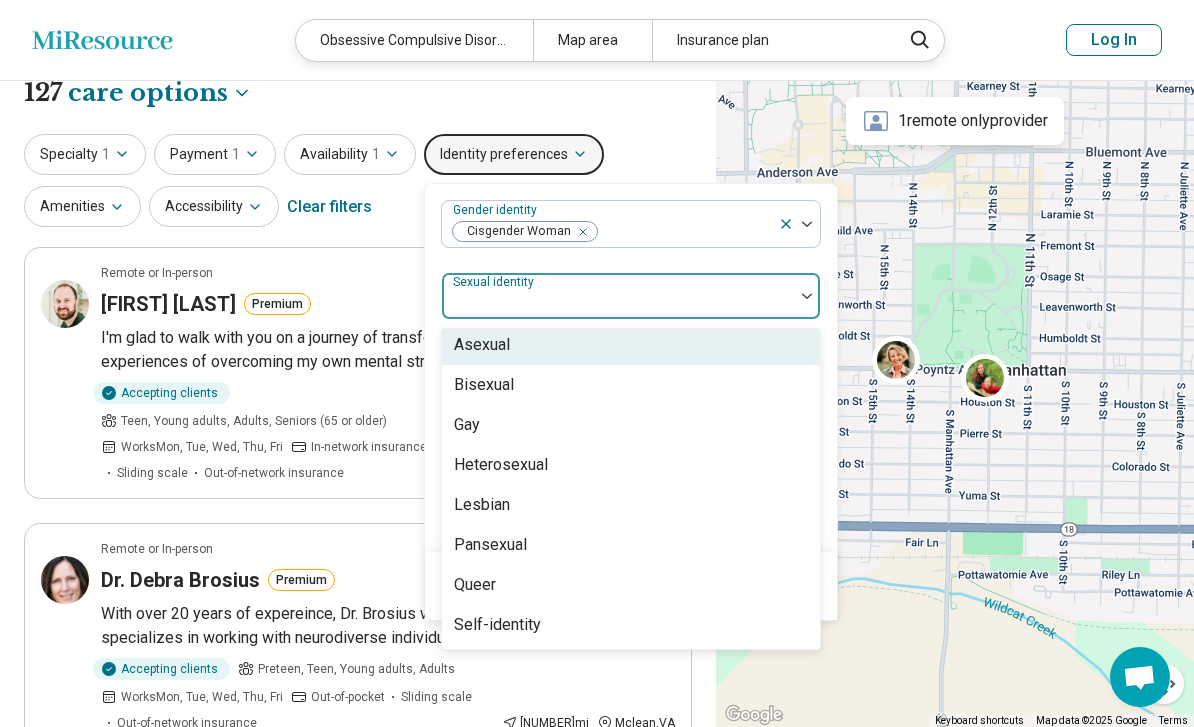 scroll, scrollTop: 8, scrollLeft: 0, axis: vertical 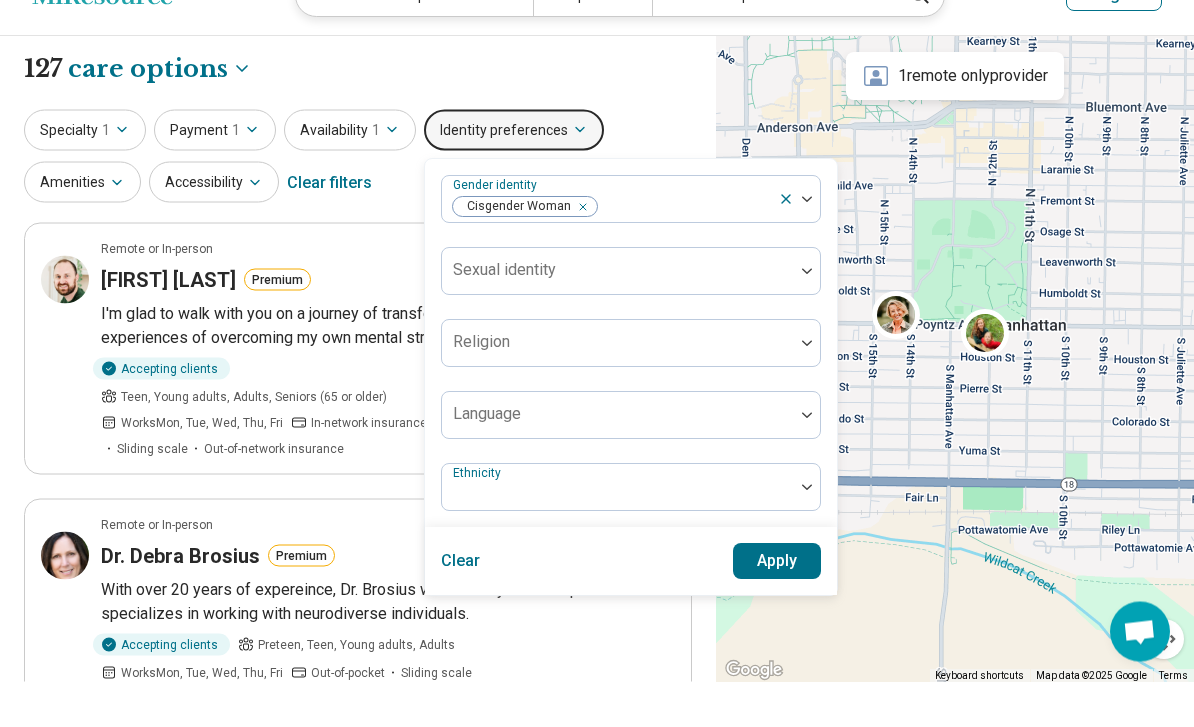click on "Apply" at bounding box center (777, 607) 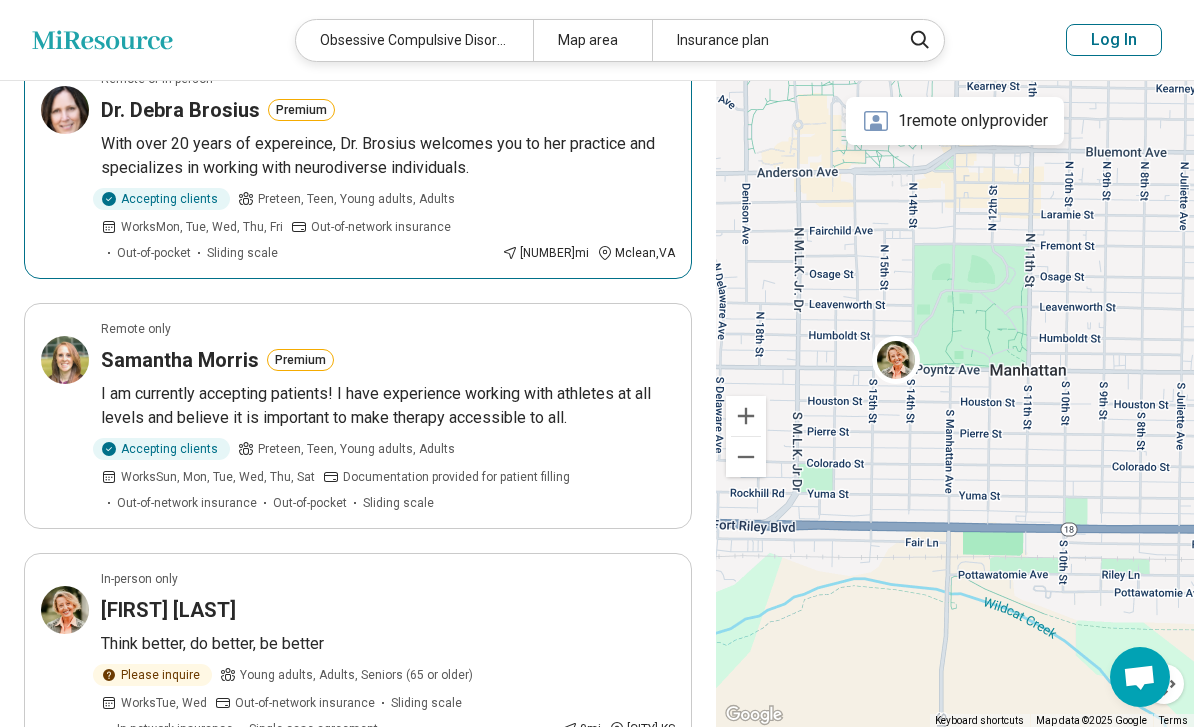 scroll, scrollTop: 140, scrollLeft: 0, axis: vertical 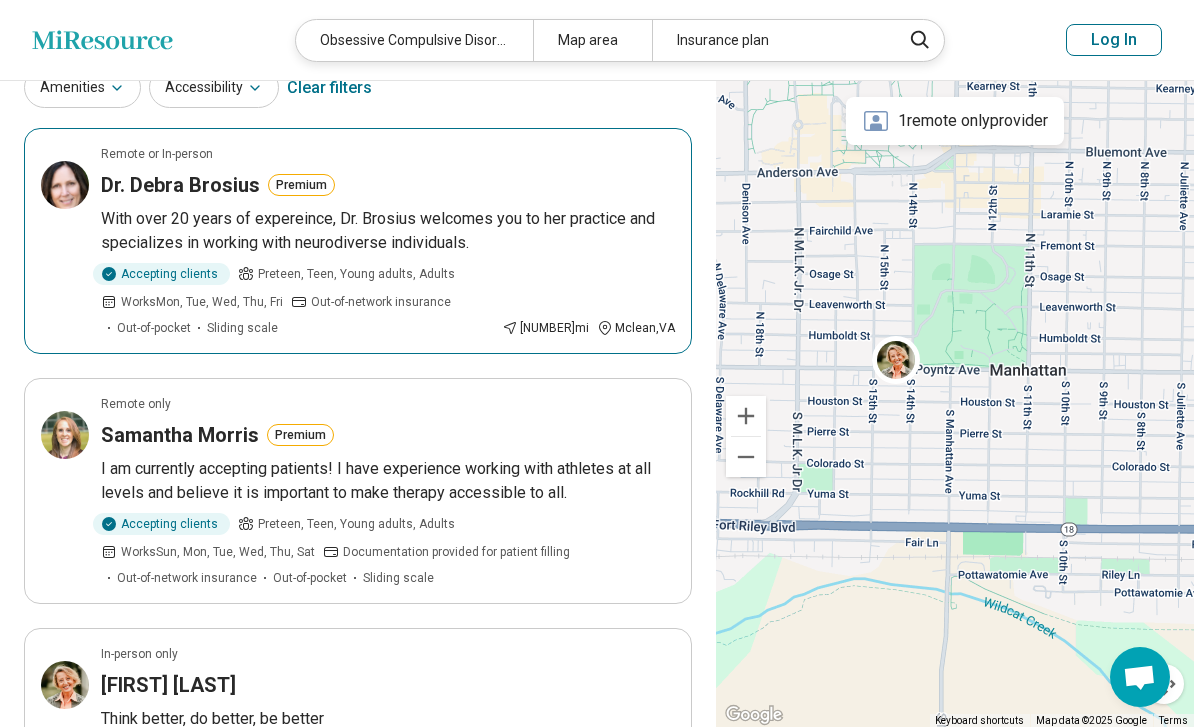 click on "Remote or In-person Dr. [LAST] Premium With over 20 years of expereince, Dr. [LAST] welcomes you to her practice and specializes in working with neurodiverse individuals. Accepting clients Preteen, Teen, Young adults, Adults Works  Mon, Tue, Wed, Thu, Fri Out-of-network insurance Out-of-pocket Sliding scale 1041  mi [CITY],  [STATE]" at bounding box center (358, 241) 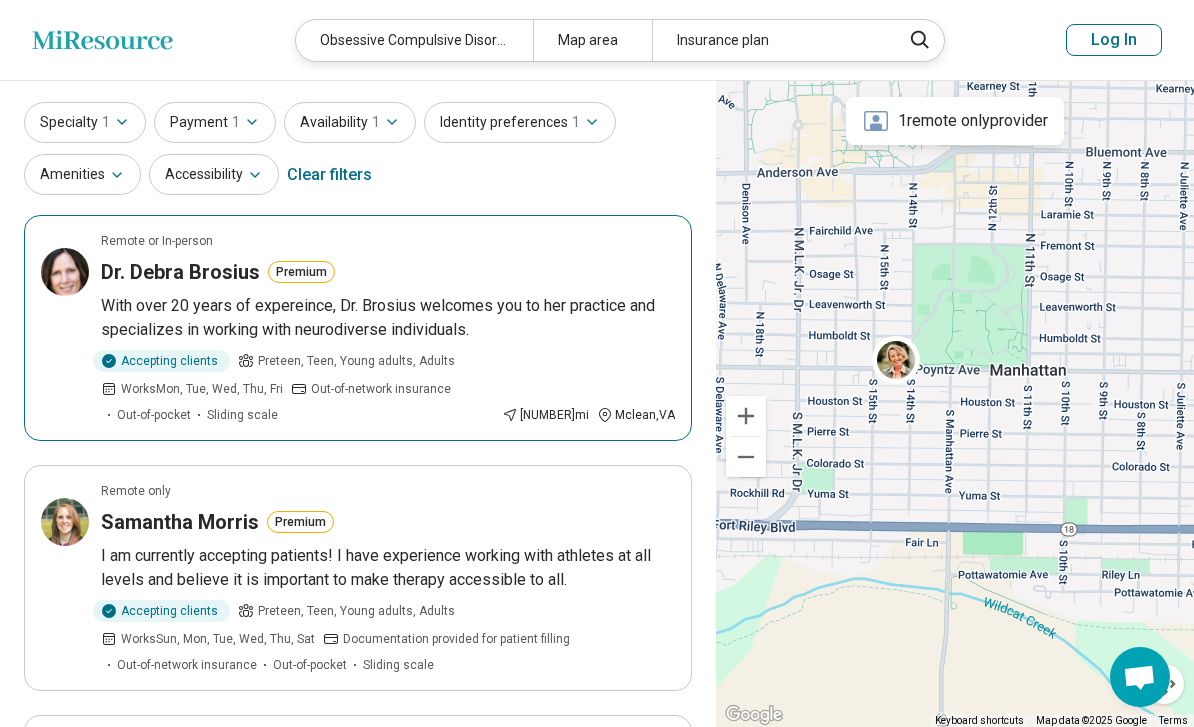 scroll, scrollTop: 0, scrollLeft: 0, axis: both 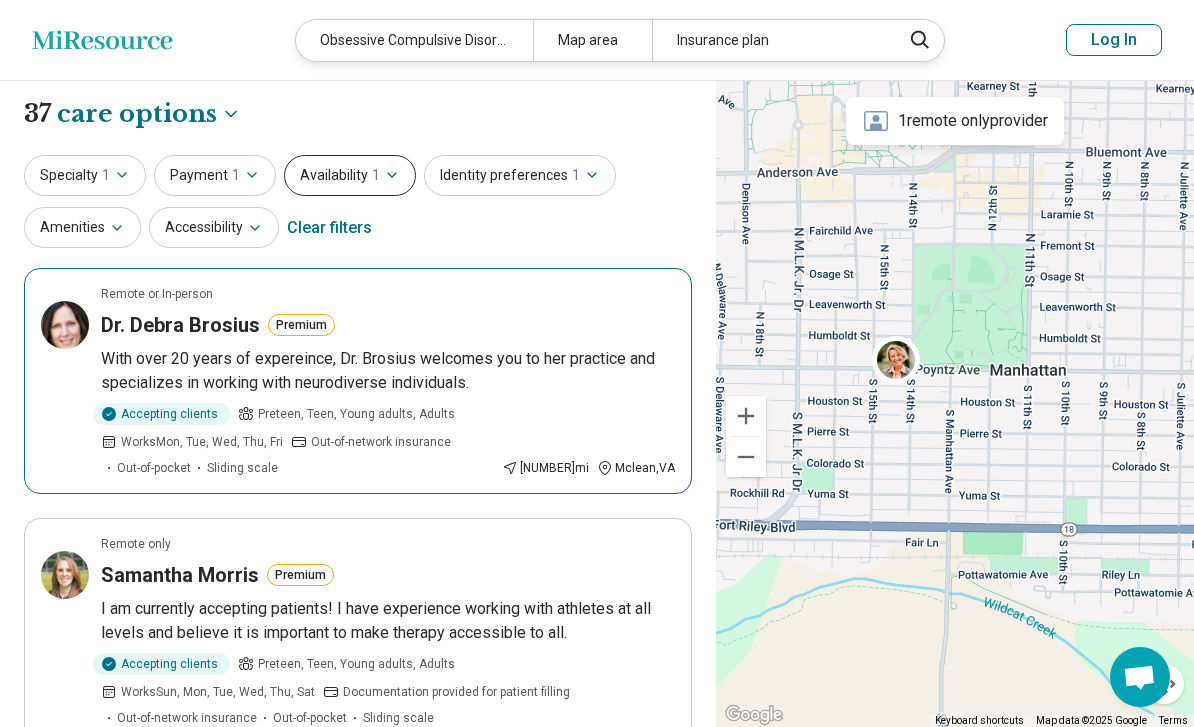 click 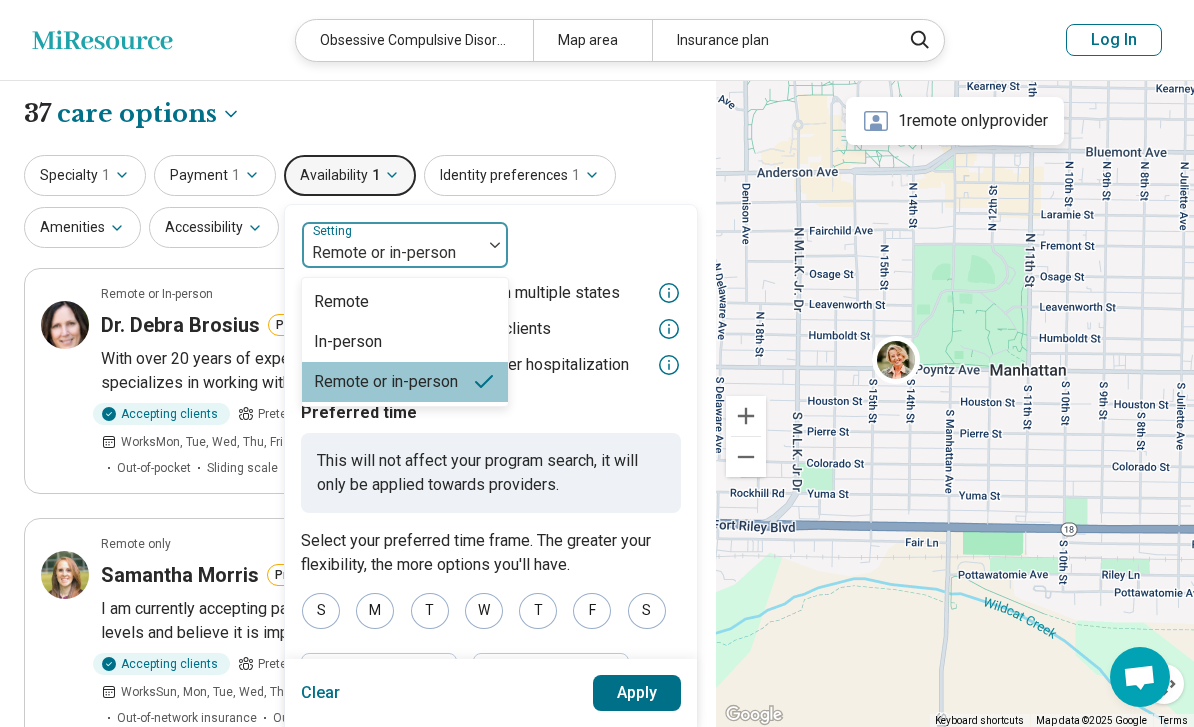 click on "In-person" at bounding box center (405, 342) 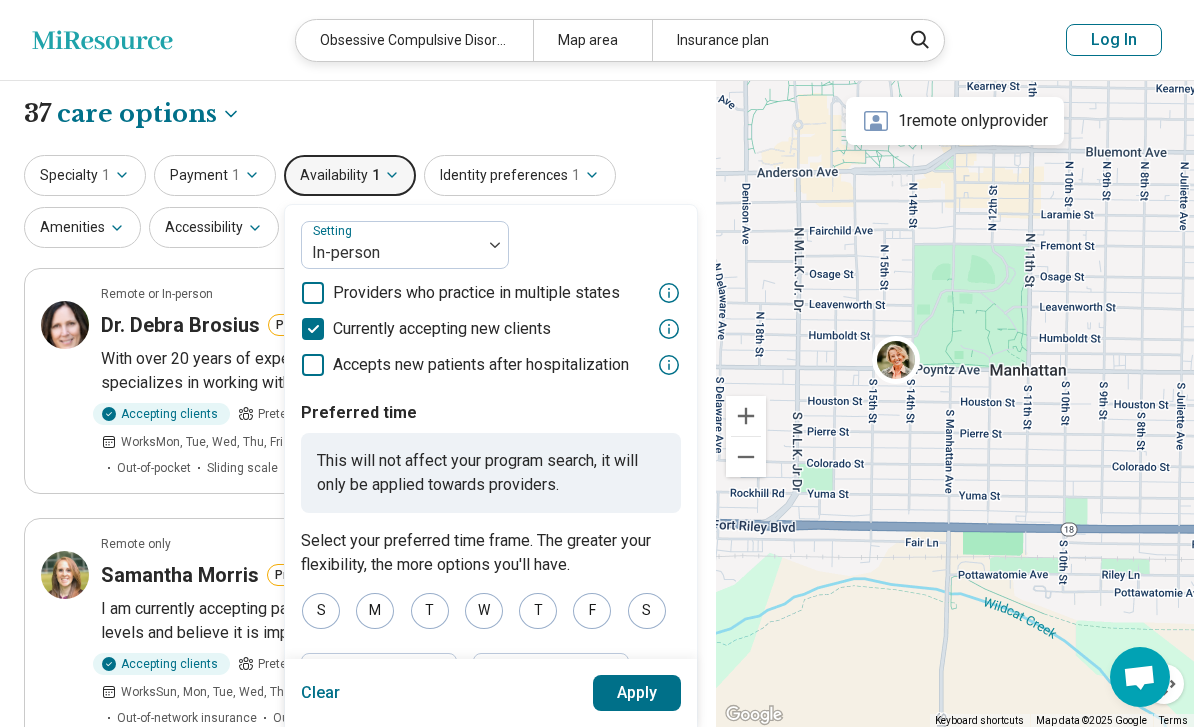 click on "Apply" at bounding box center (637, 693) 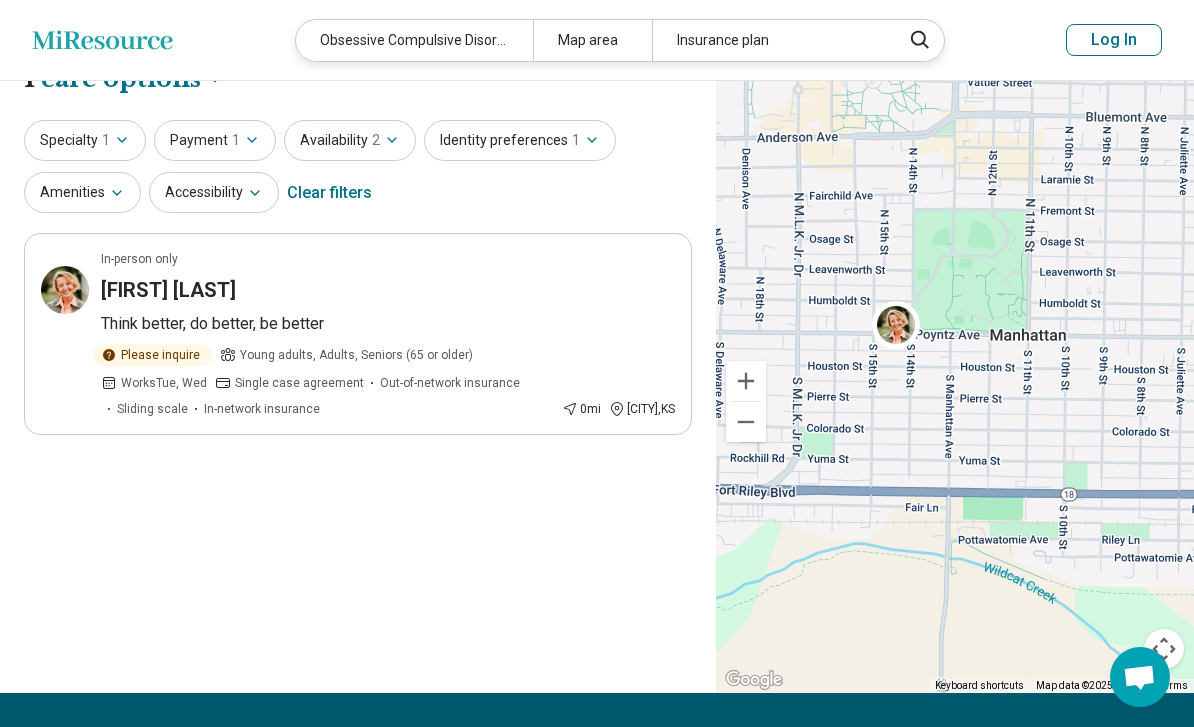 scroll, scrollTop: 36, scrollLeft: 0, axis: vertical 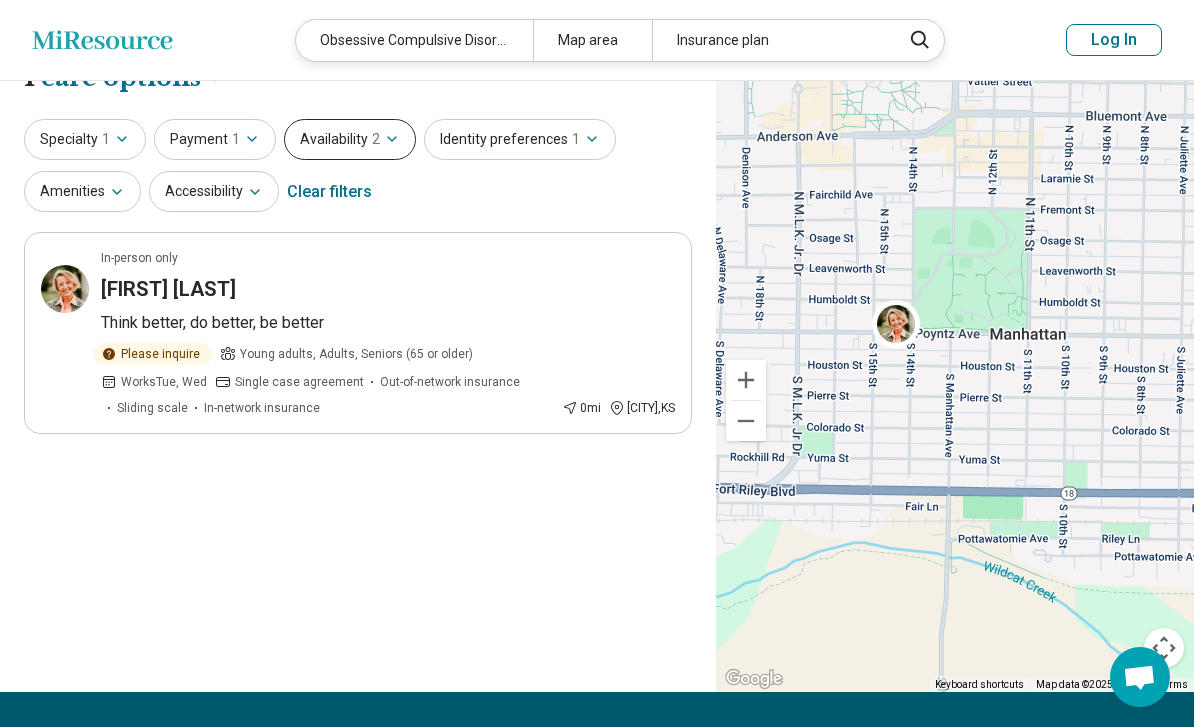 click on "Availability 2" at bounding box center (350, 139) 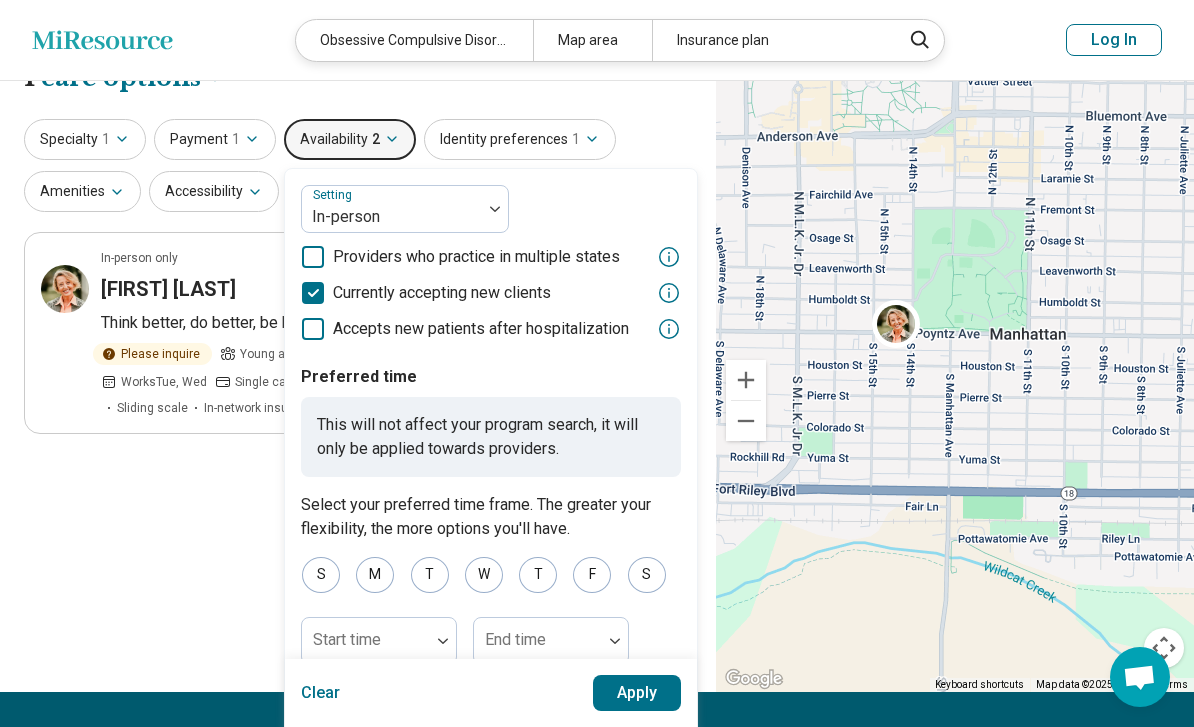click on "**********" at bounding box center (358, 368) 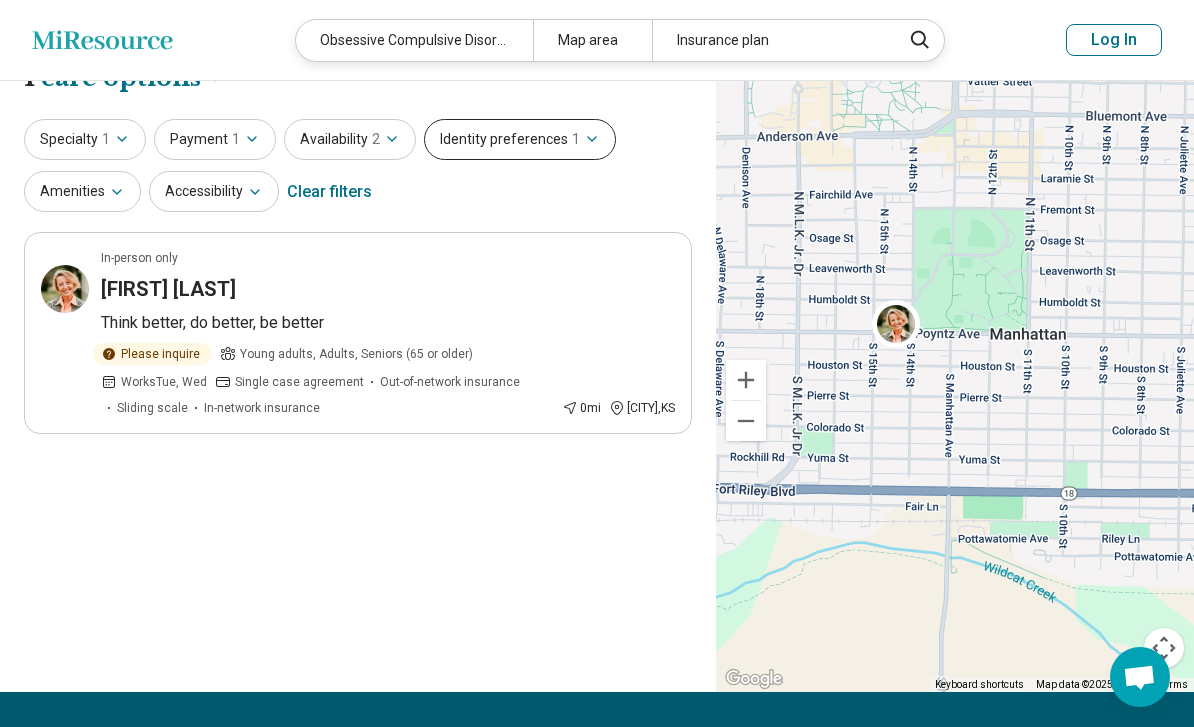 click 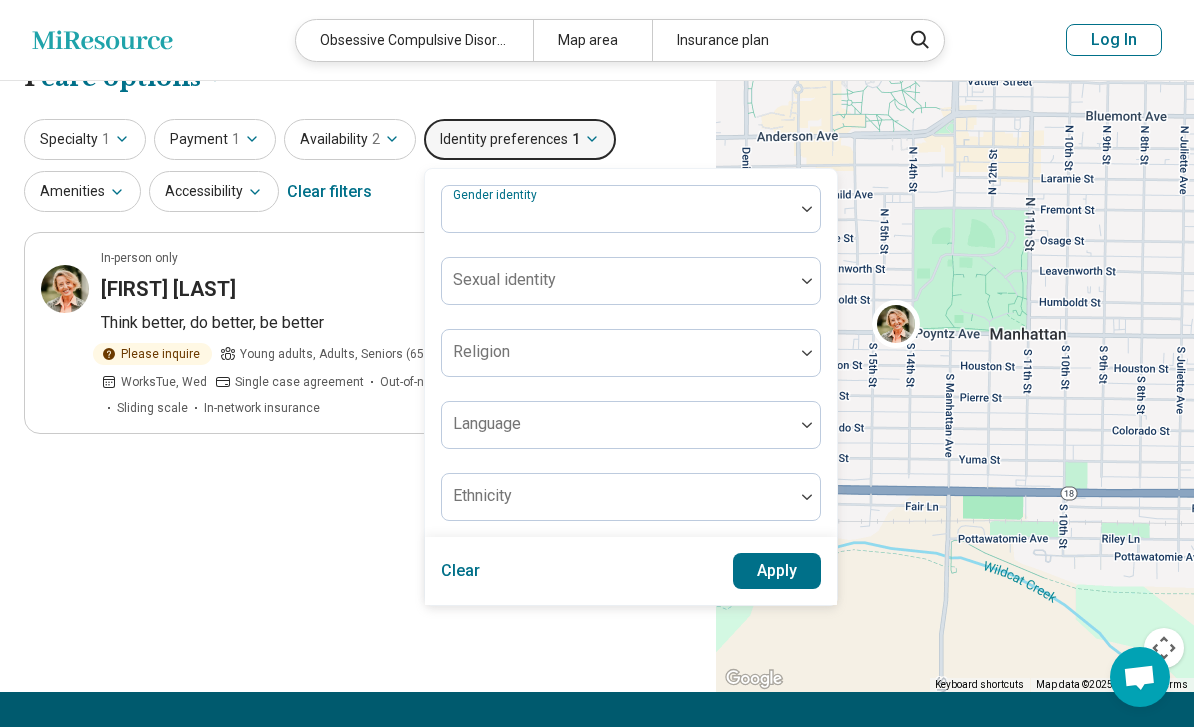 click on "Apply" at bounding box center [777, 571] 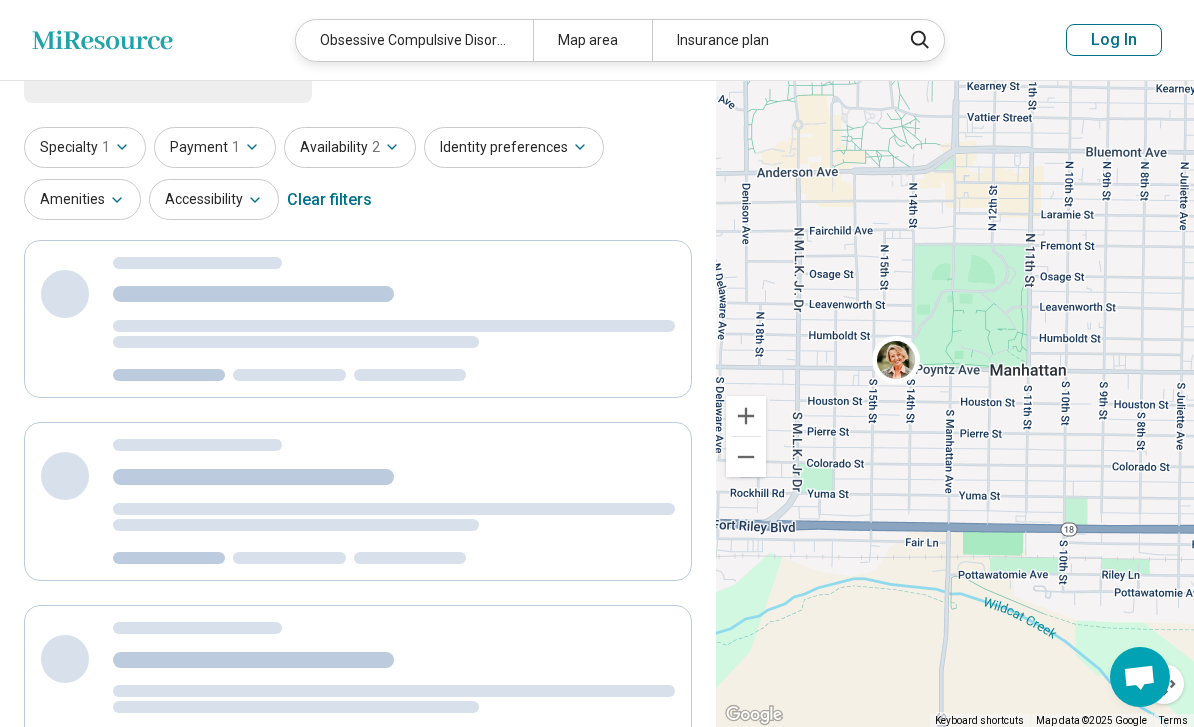 select on "***" 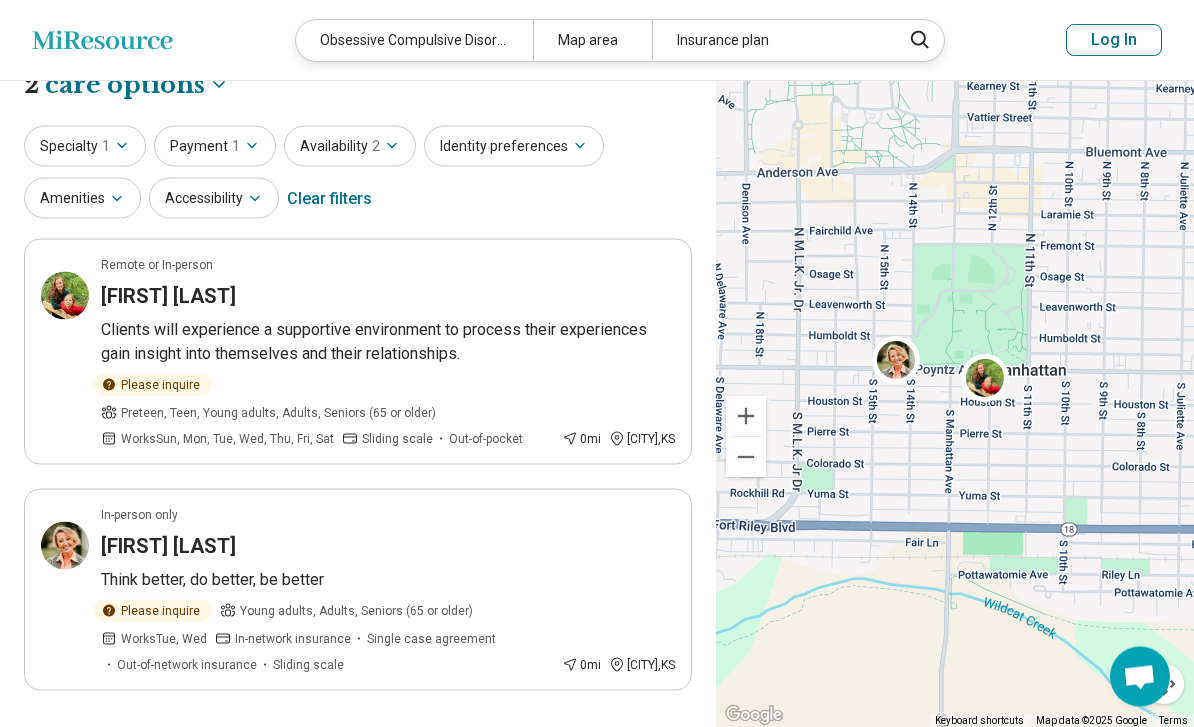 scroll, scrollTop: 0, scrollLeft: 0, axis: both 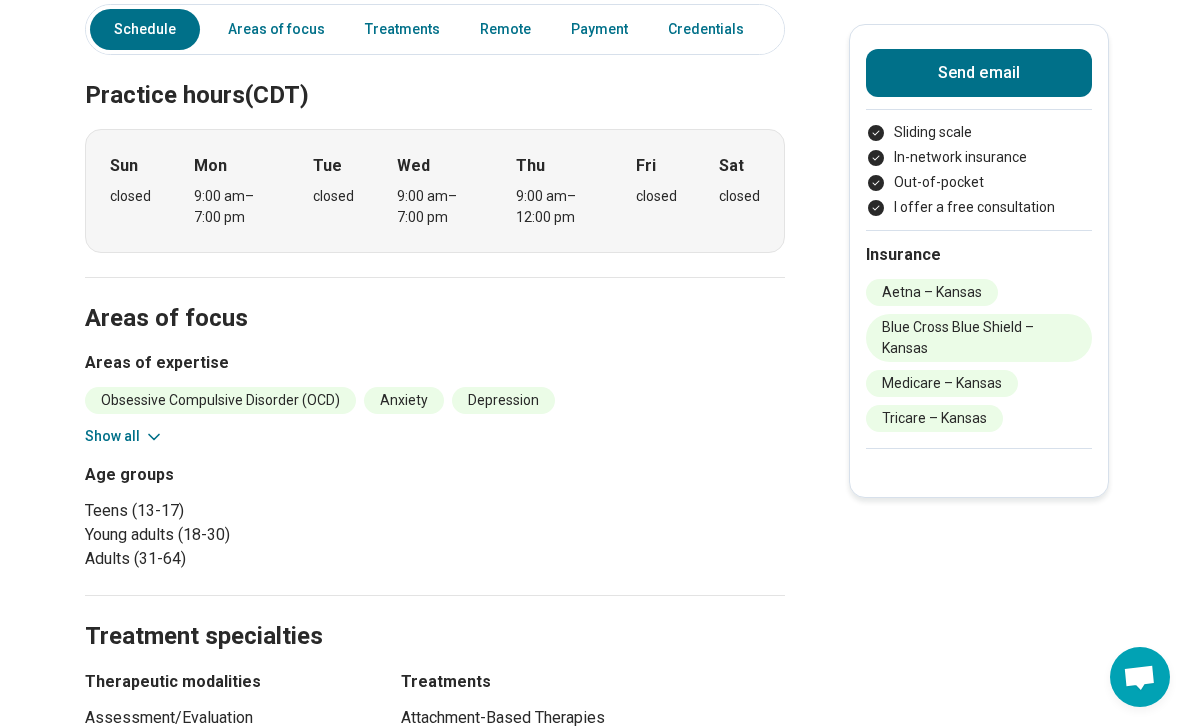 click on "Show all" at bounding box center [124, 436] 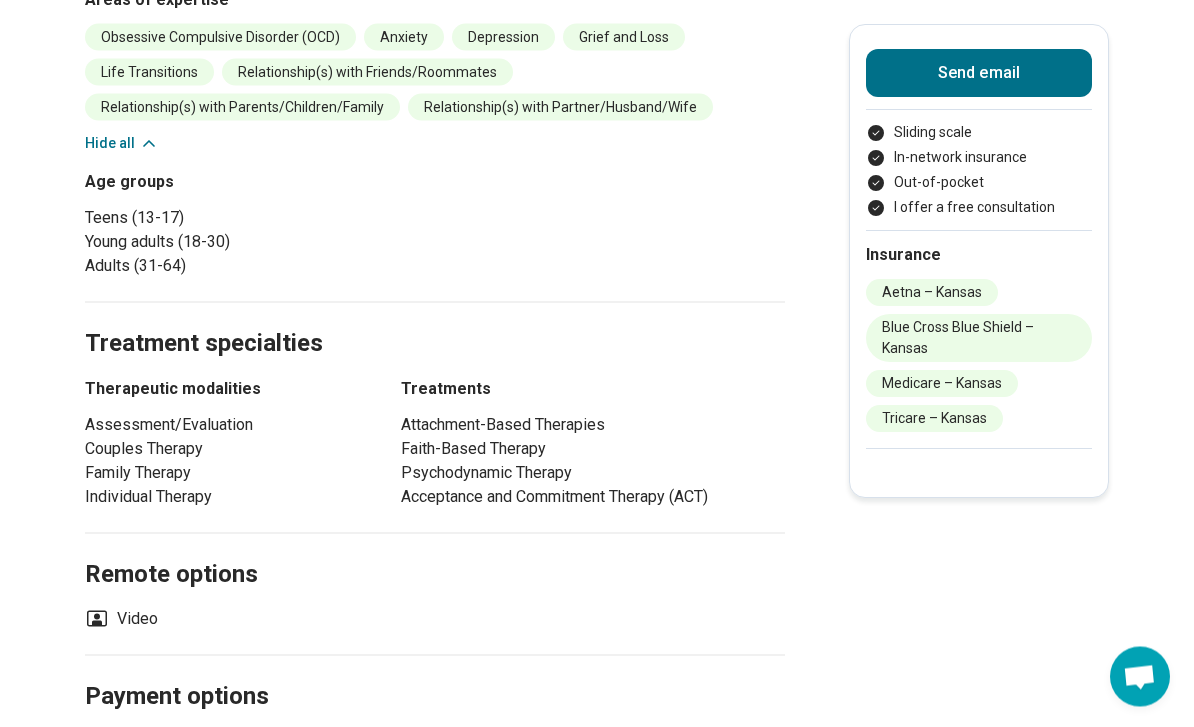 scroll, scrollTop: 734, scrollLeft: 0, axis: vertical 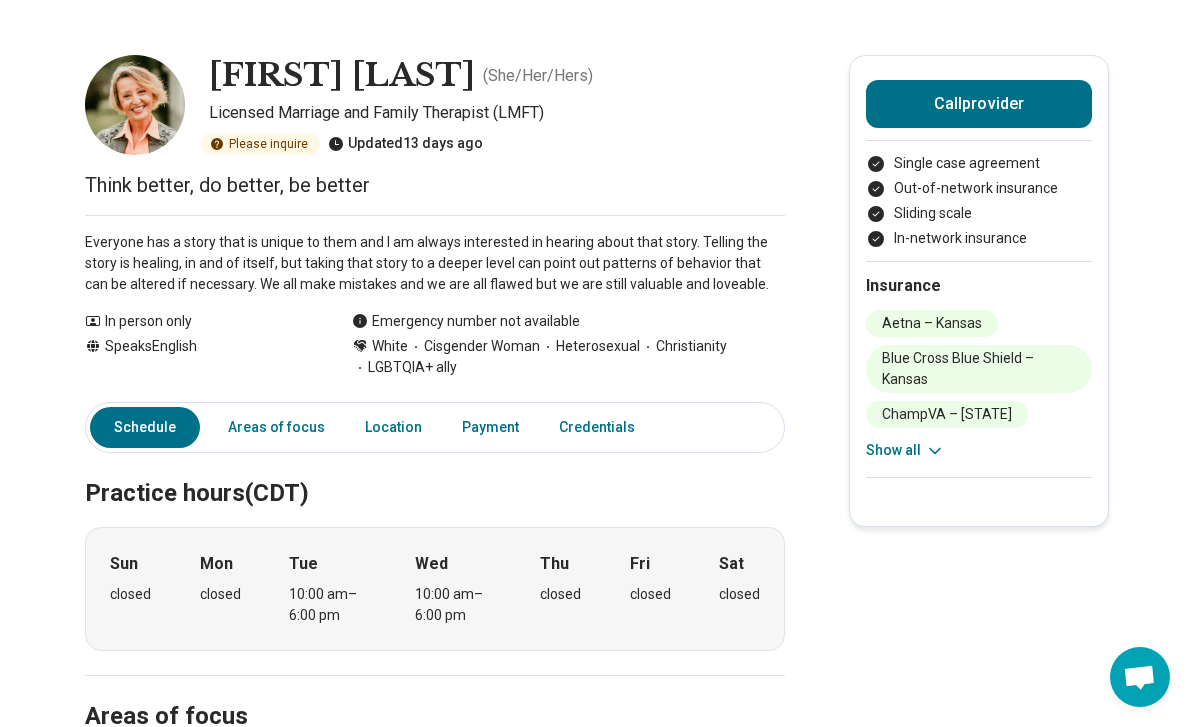 click on "Find a Therapist Mental Health Conditions ADHD Anxiety Anorexia Autism Bipolar Binge Eating Bulimia Depression OCD Panic Phobias Postpartum Depression PTSD Schizophrenia Social Anxiety Behavioral and Coping Challenges Alcohol Anger Issues Antisocial Borderline Personality Drug Use Gambling Hoarding Narcissistic Personality Disorder OCPD Personality Disorders Sex Addiction Skin Picking Trichotillomania Relationships & Life Events Adoption Divorce End of Life Grief & Loss Infertility Infidelity Life Transitions Parenting Pregnancy Loss Relationships Identity and Emotional Wellbeing Abuse Body Image Bullying Childhood Abuse Chronic Pain Domestic Abuse Gender Identity Loneliness Sexual Assault Self Harm Suicidal Ideation Trauma Career & Performance Burnout Career Learning Disorder Personal Growth Self Esteem Sleep Work Life Balance Insurance National Insurers Aetna Anthem Blue Cross Blue Shield Cigna Humana Optum UnitedHealthCare Government & Public Programs GEHA Medicaid Medicare TriCare Emblem Health Net Molina" at bounding box center (597, 1338) 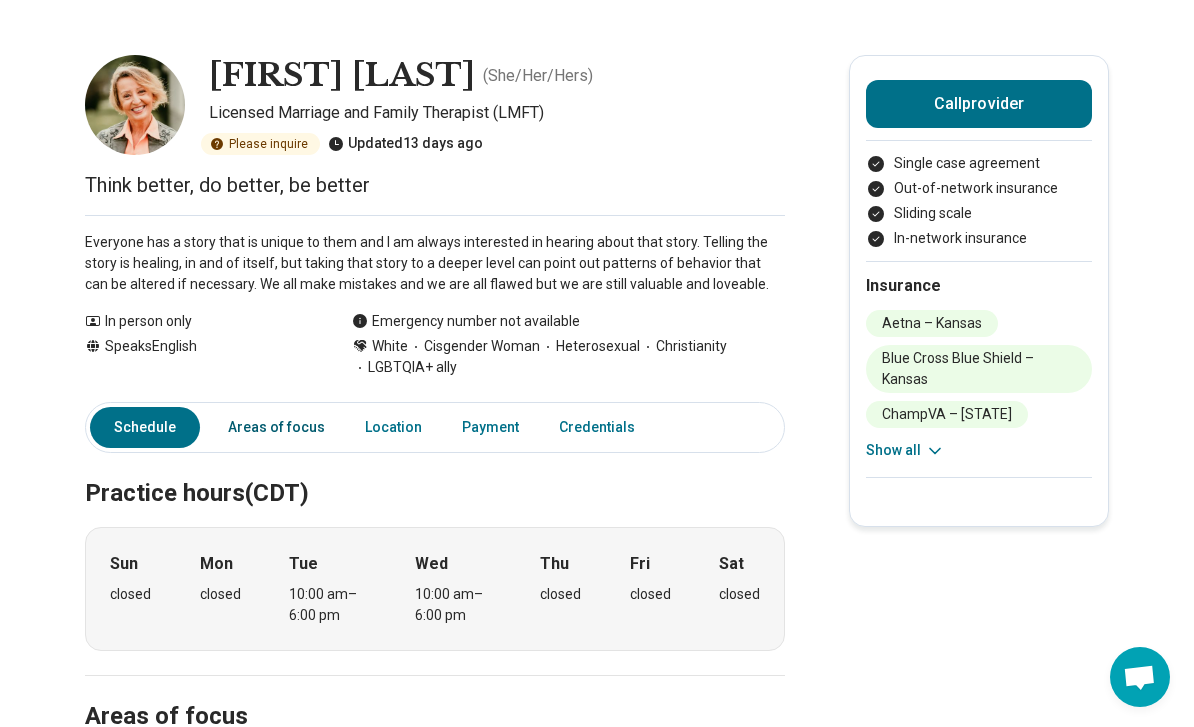 click on "Areas of focus" at bounding box center (276, 427) 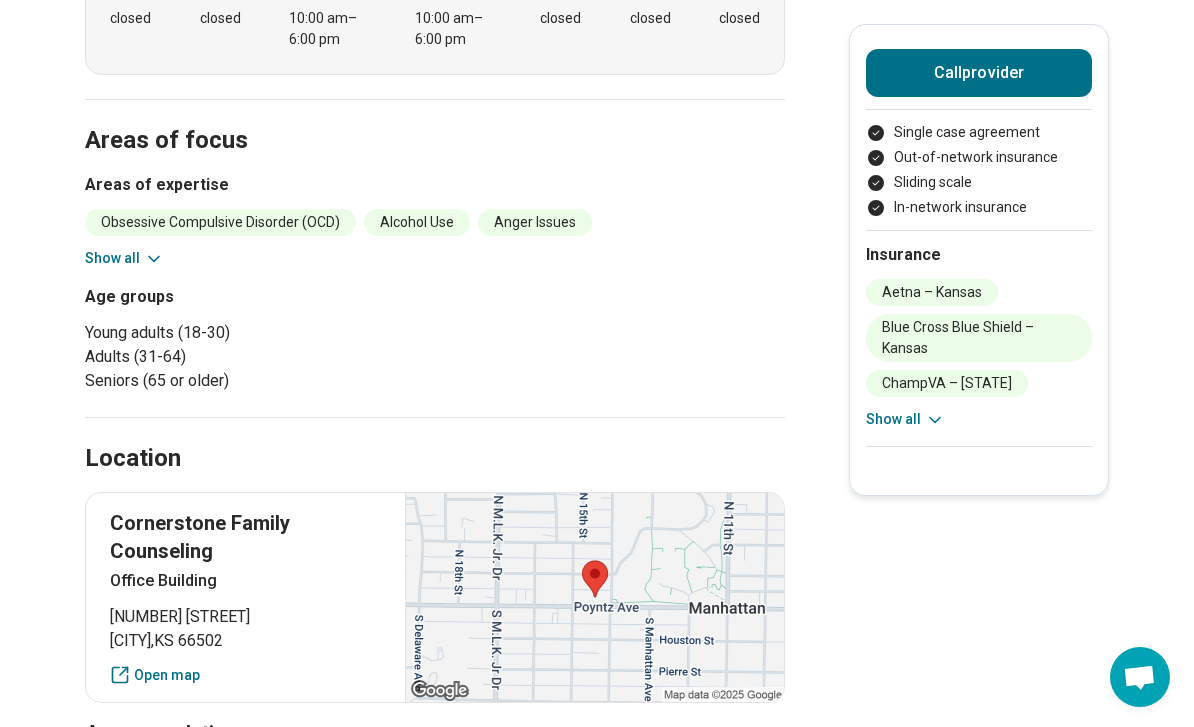 scroll, scrollTop: 712, scrollLeft: 0, axis: vertical 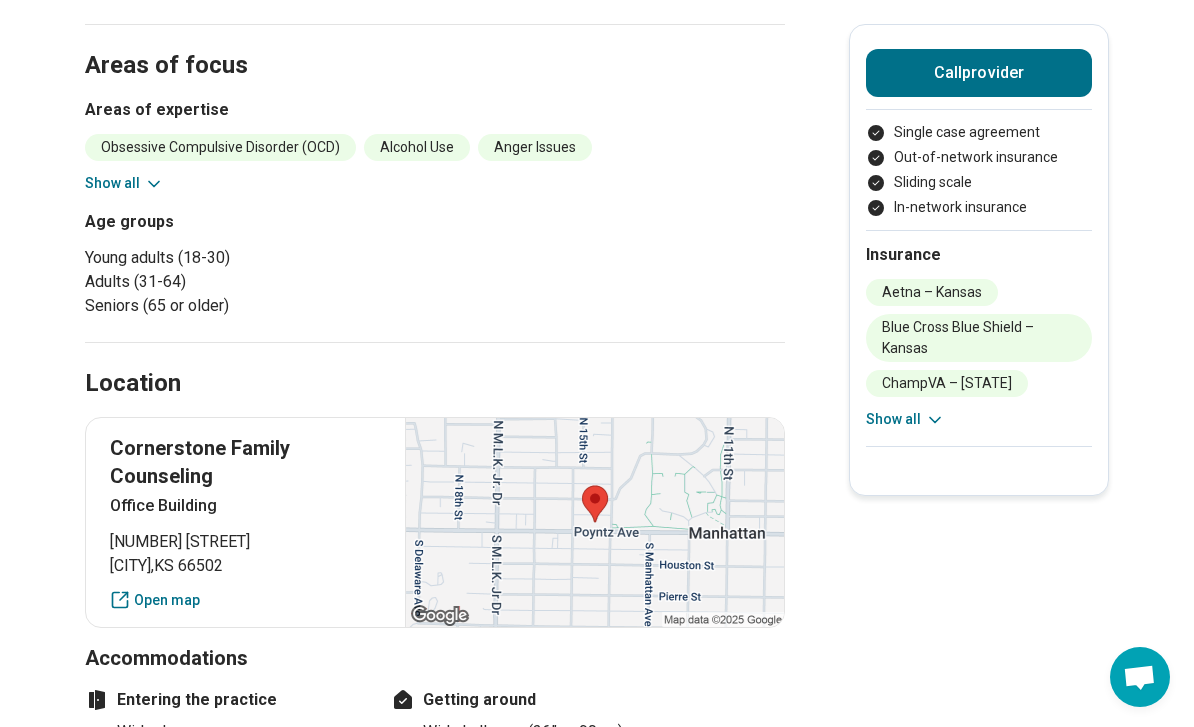 click on "Obsessive Compulsive Disorder (OCD) Alcohol Use Anger Issues Anorexia Nervosa Anxiety Binge-Eating Disorder Body Image Bulimia Nervosa Burnout Depression Eating Concerns Grief and Loss Perfectionism Performance Anxiety Show all" at bounding box center (435, 164) 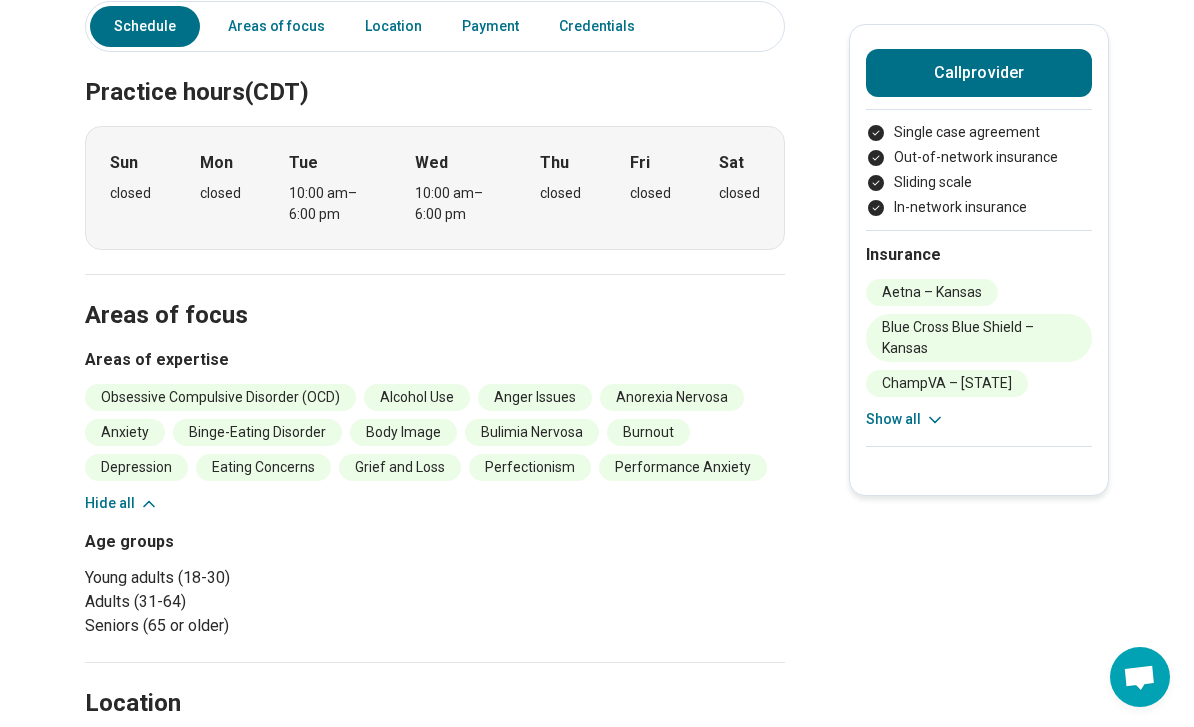 scroll, scrollTop: 455, scrollLeft: 0, axis: vertical 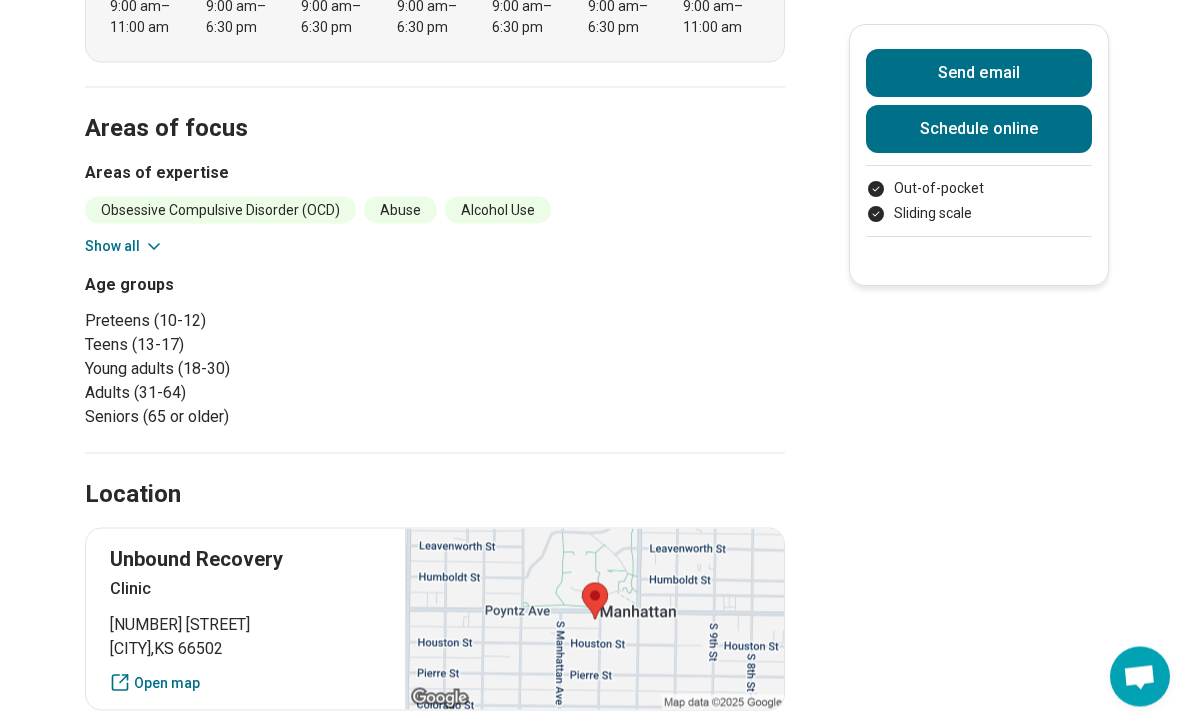 click on "Obsessive Compulsive Disorder (OCD) Abuse Alcohol Use Anger Issues Anorexia Nervosa Antisocial Personality Anxiety Attention Deficit Hyperactivity Disorder (ADHD) Avoidant Personality Binge-Eating Disorder Bipolar Disorder Body Image Borderline Personality Bulimia Nervosa Compulsive Exercise Conflict Resolution Dependent Personality Depression Eating Concerns Gender Identity Obsessive-Compulsive Personality Peer Difficulties Racial Identity Racial/Cultural Oppression or Trauma Self-Esteem Self-Harm Show all" at bounding box center (435, 227) 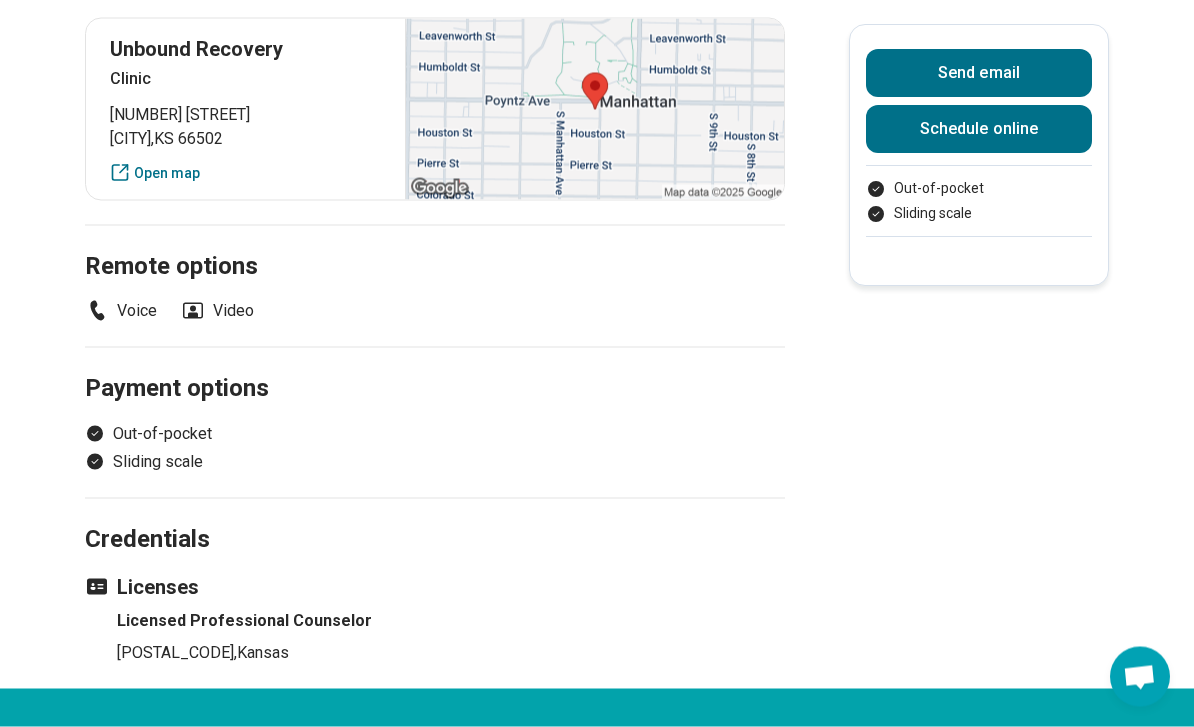 scroll, scrollTop: 1281, scrollLeft: 0, axis: vertical 